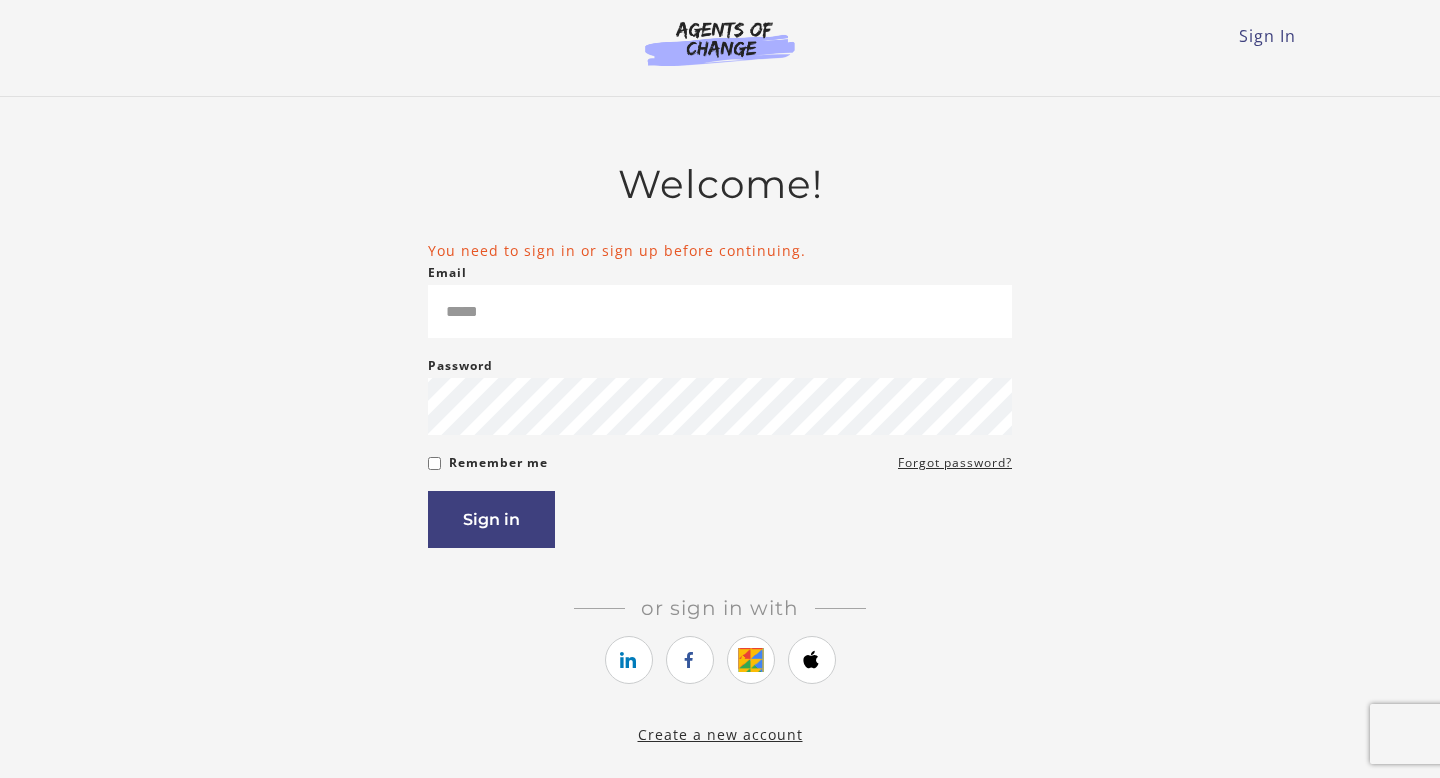 scroll, scrollTop: 0, scrollLeft: 0, axis: both 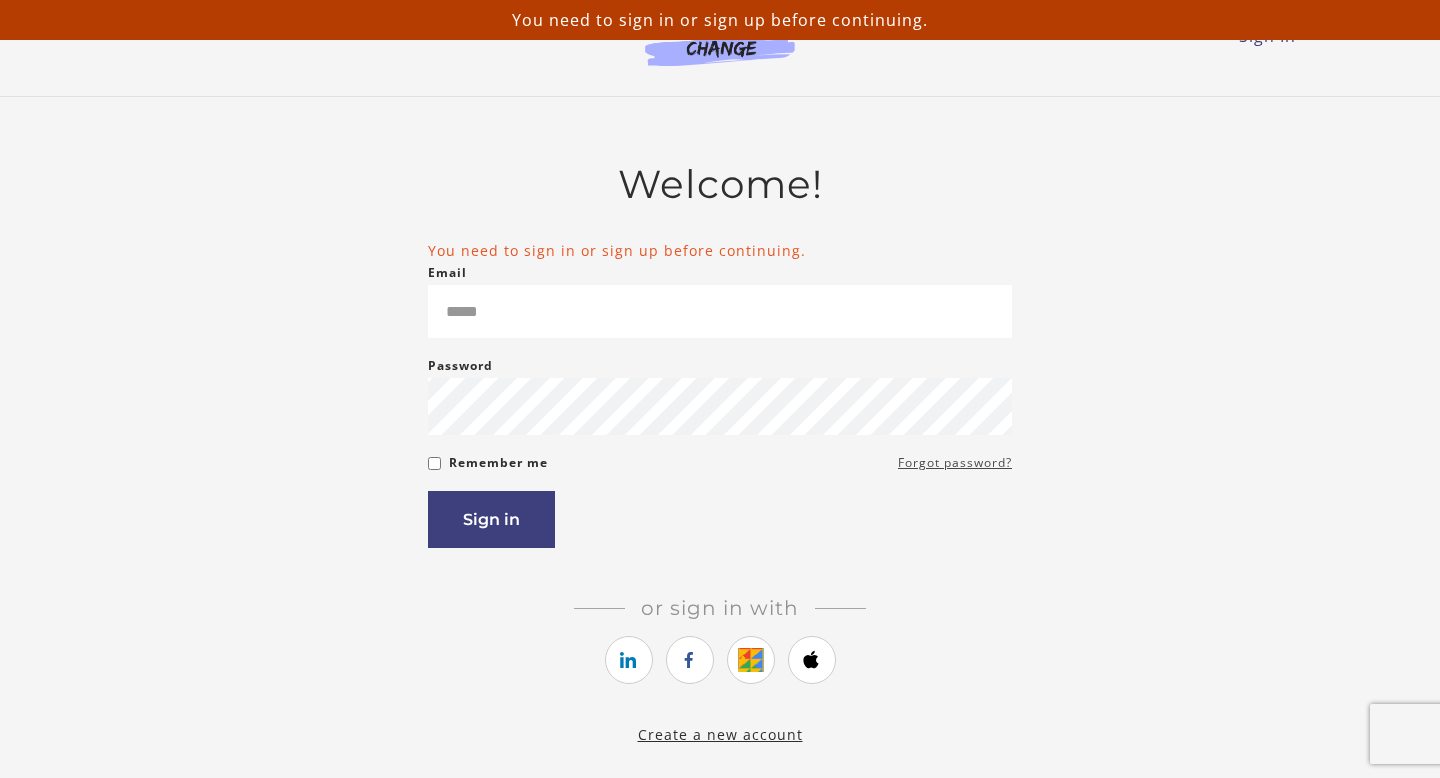 click on "Forgot password?" at bounding box center [955, 463] 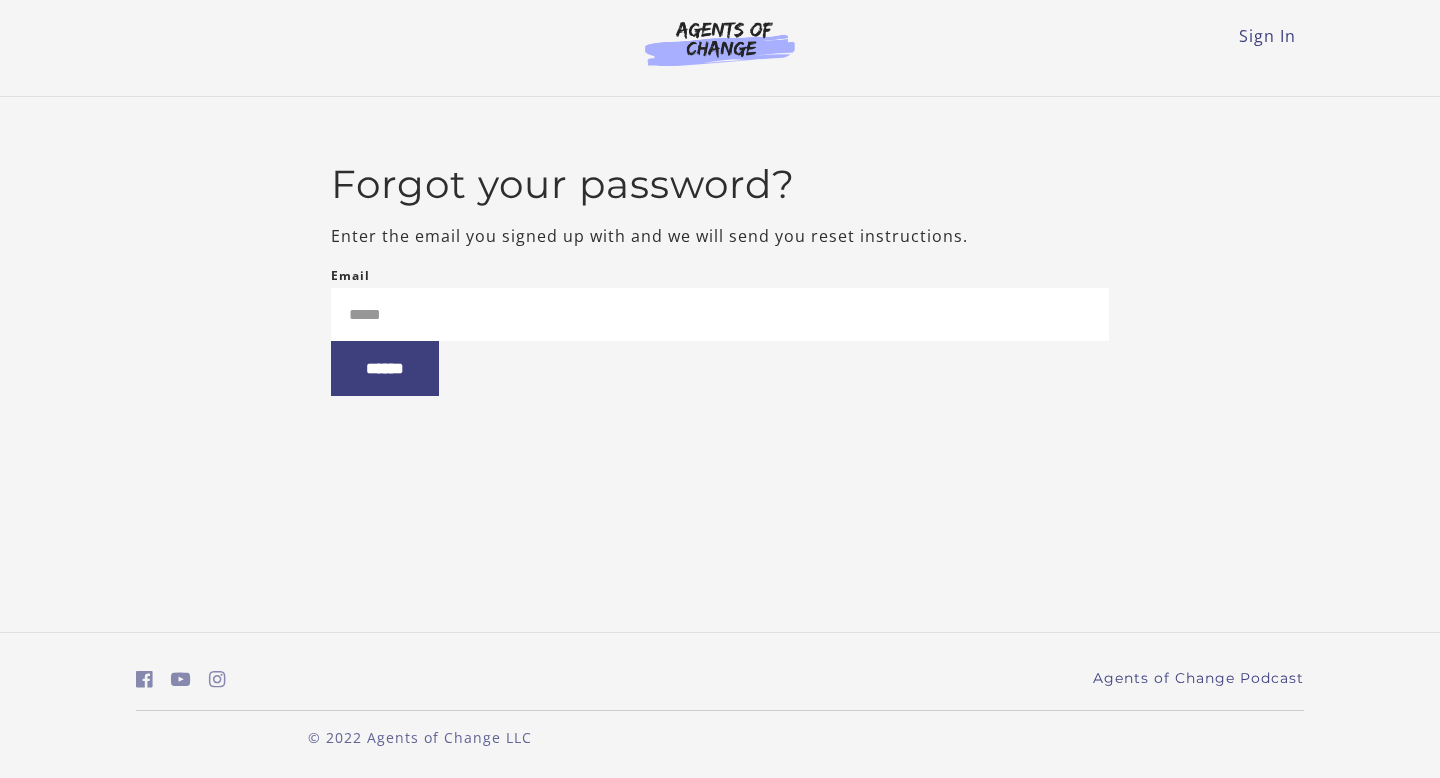 scroll, scrollTop: 0, scrollLeft: 0, axis: both 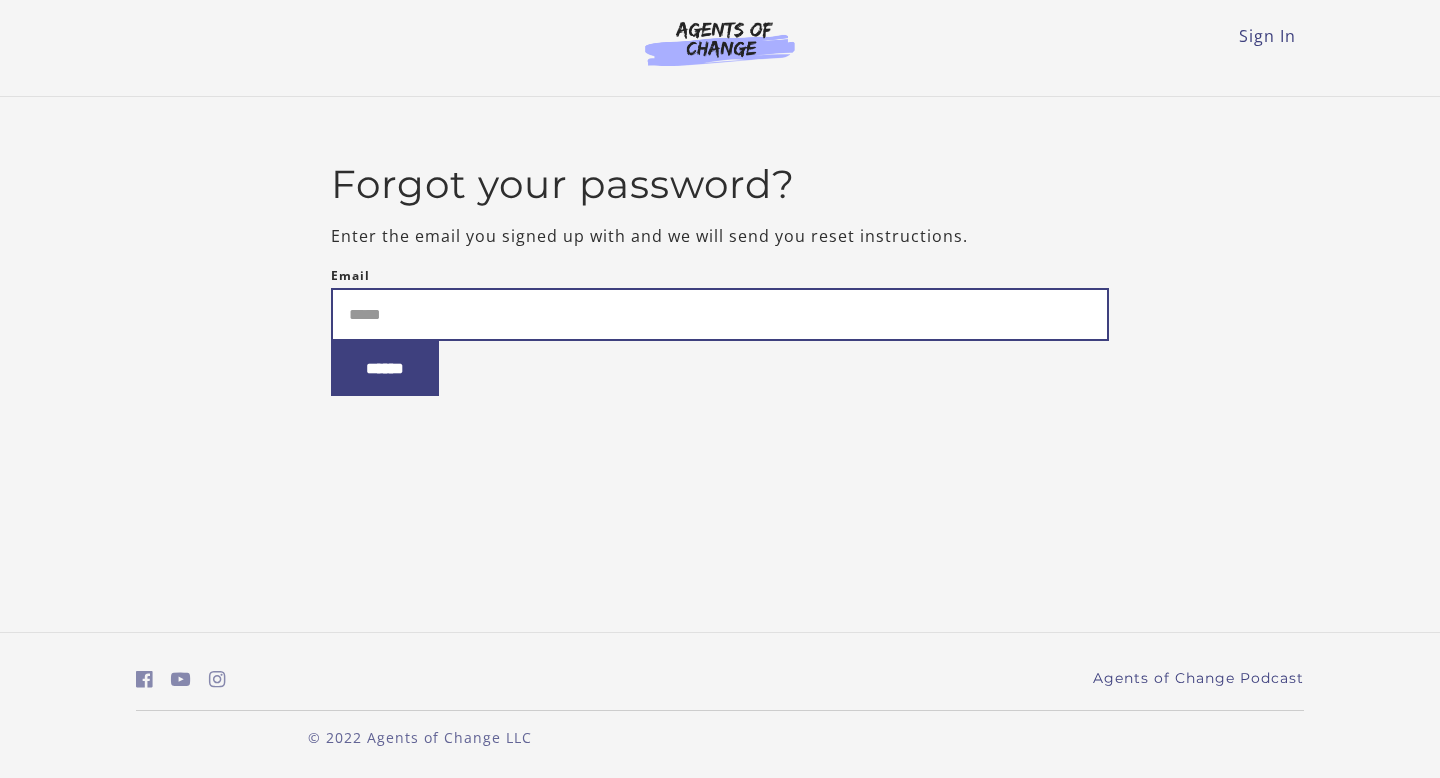 click on "Email" at bounding box center (720, 314) 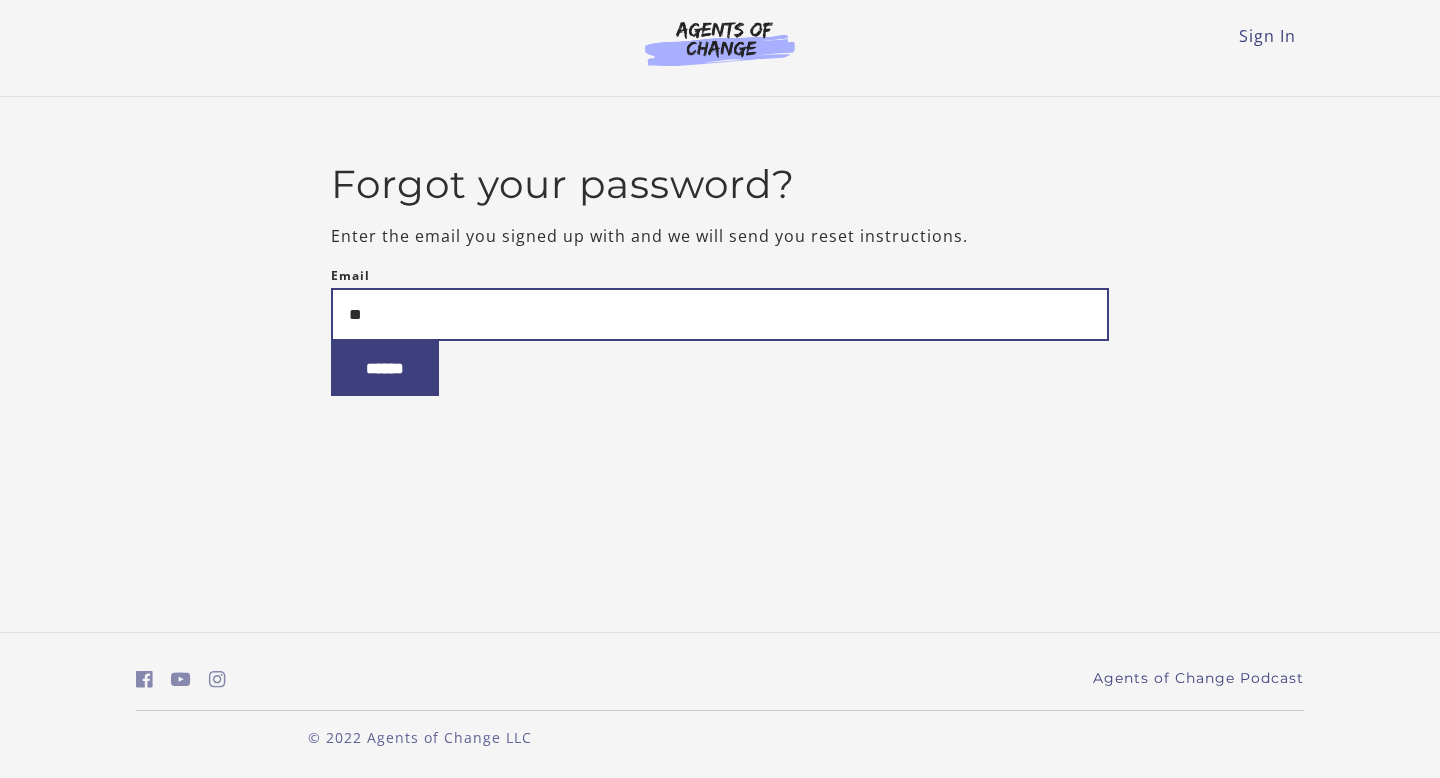 type on "*" 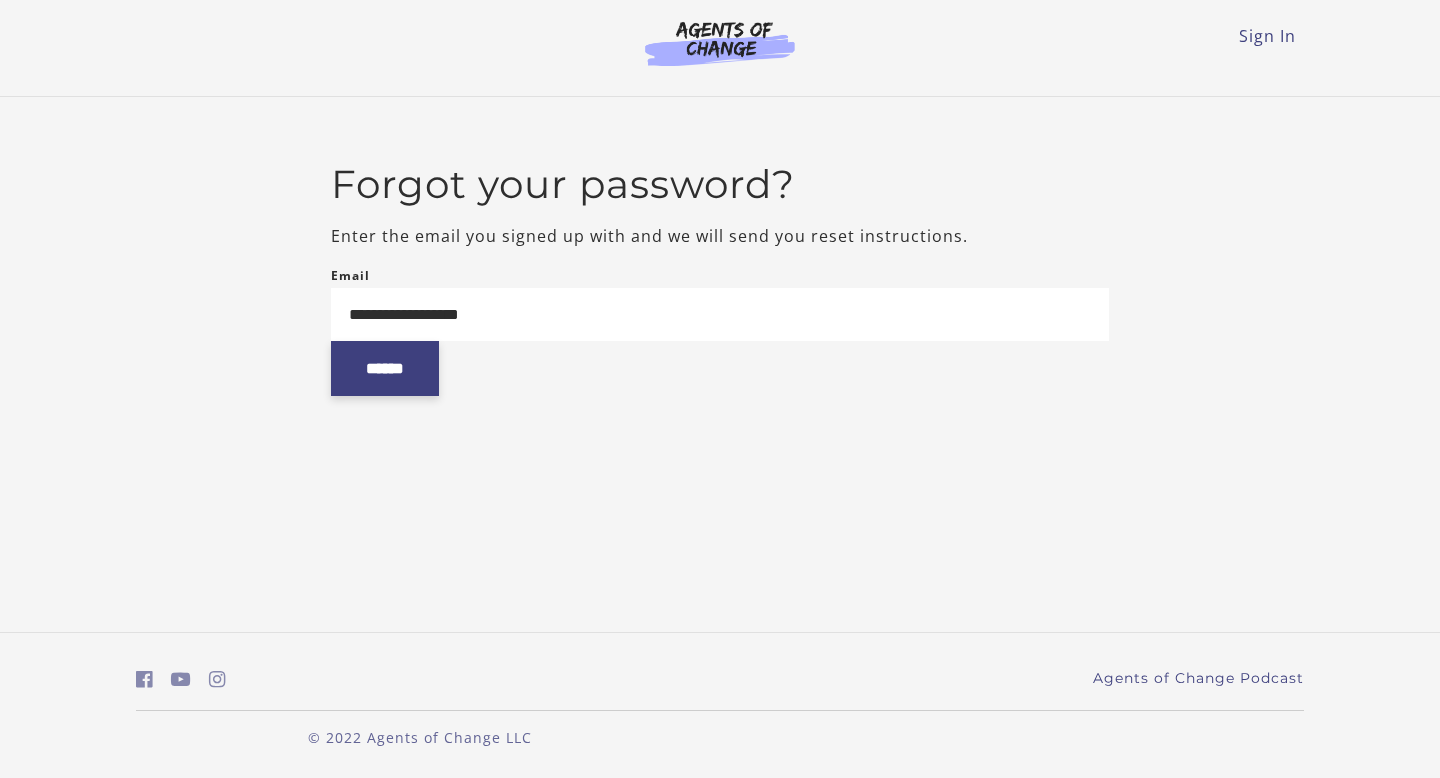 type on "**********" 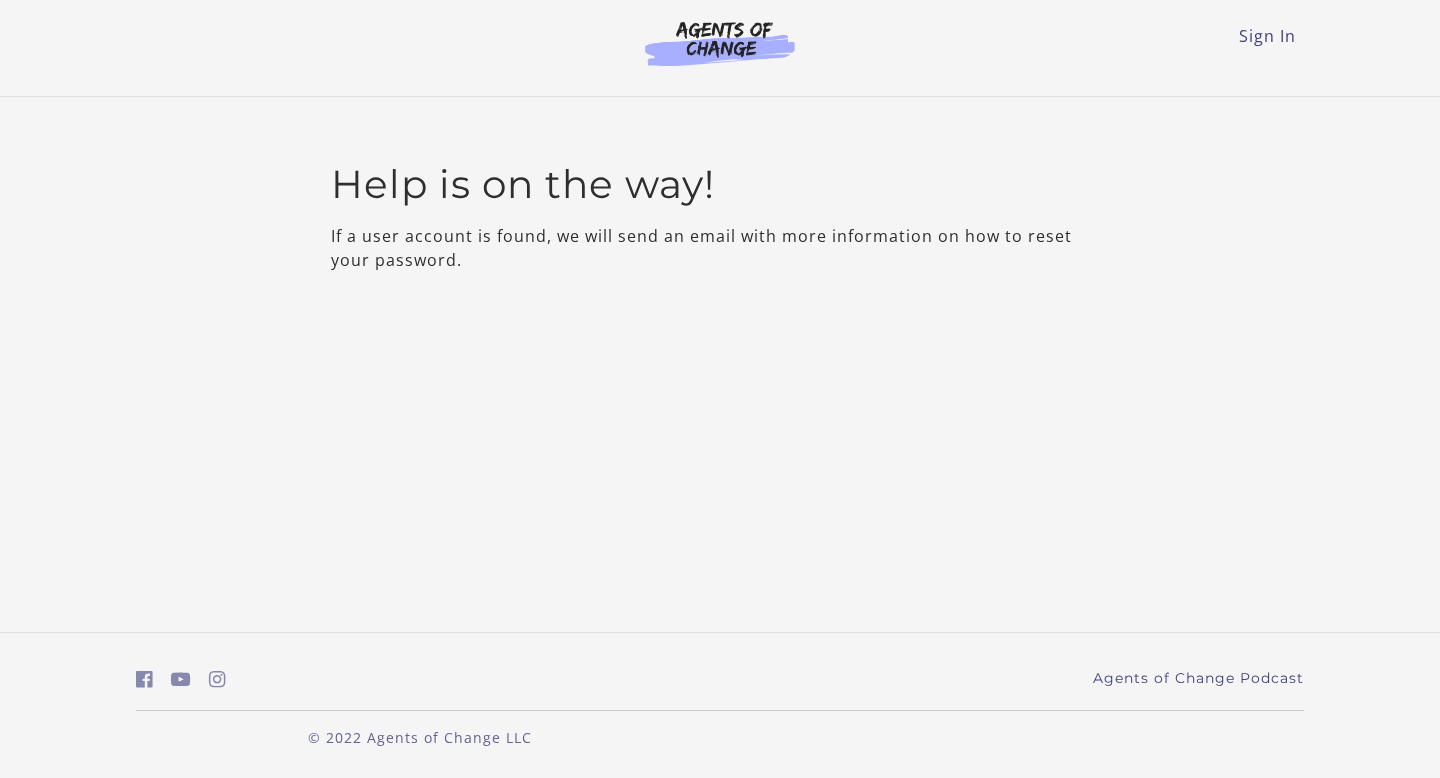 scroll, scrollTop: 0, scrollLeft: 0, axis: both 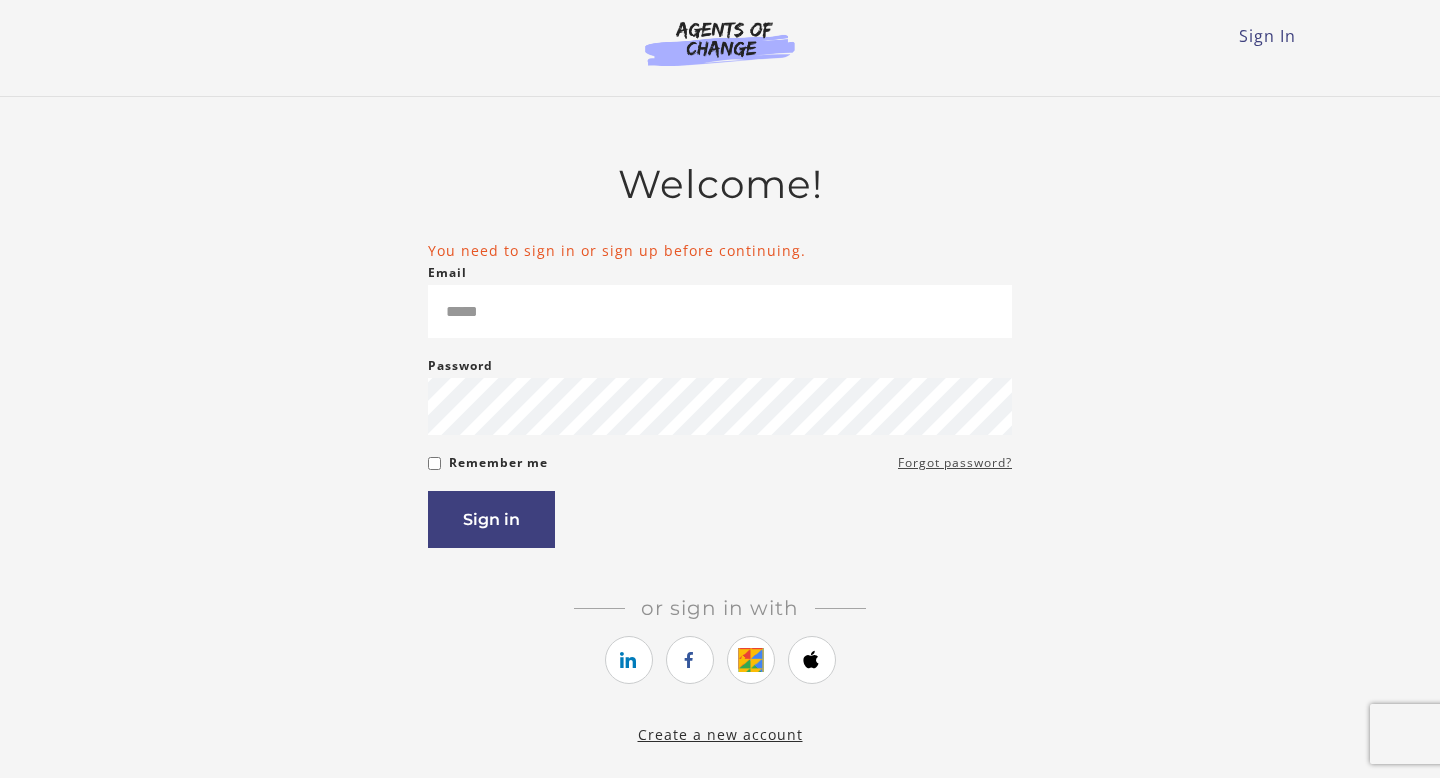 click on "Forgot password?" at bounding box center [955, 463] 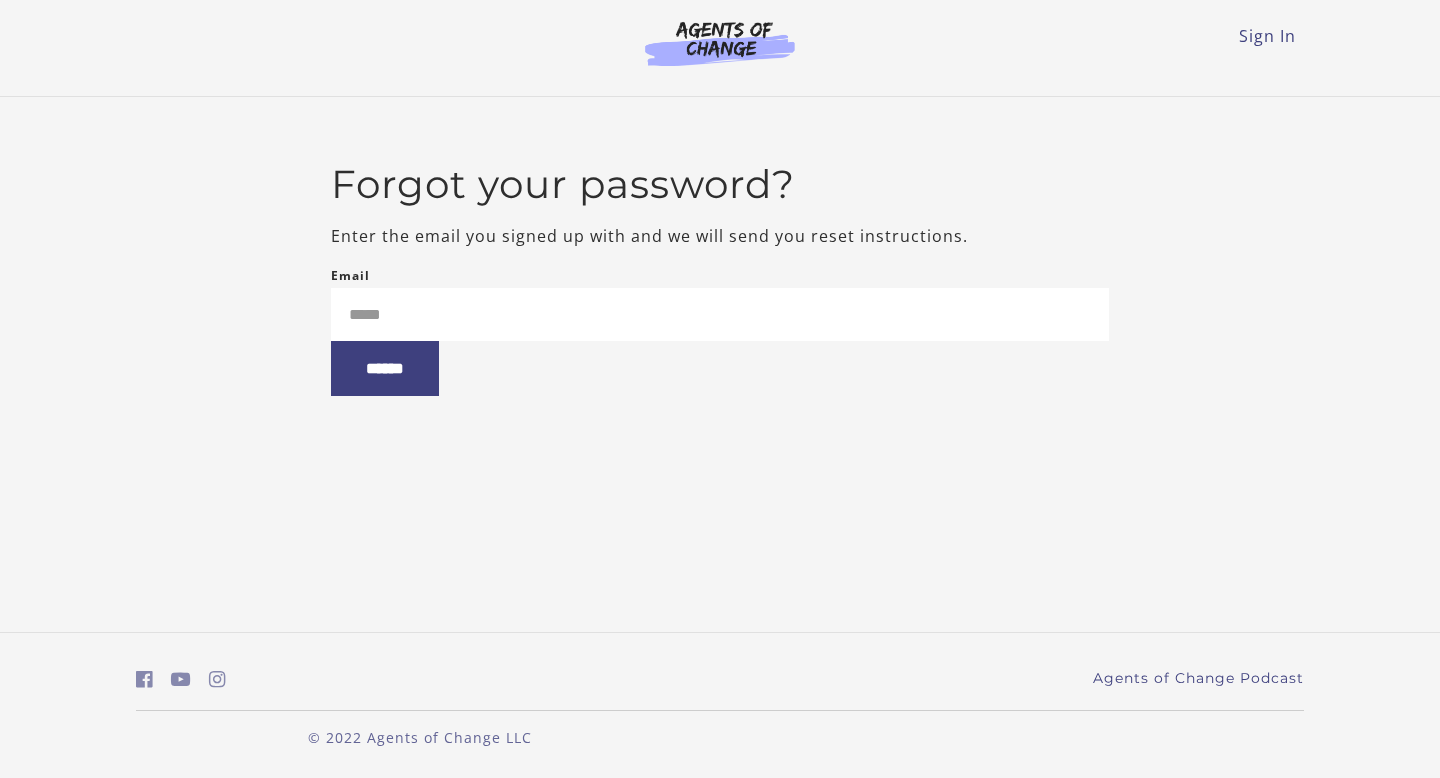 scroll, scrollTop: 0, scrollLeft: 0, axis: both 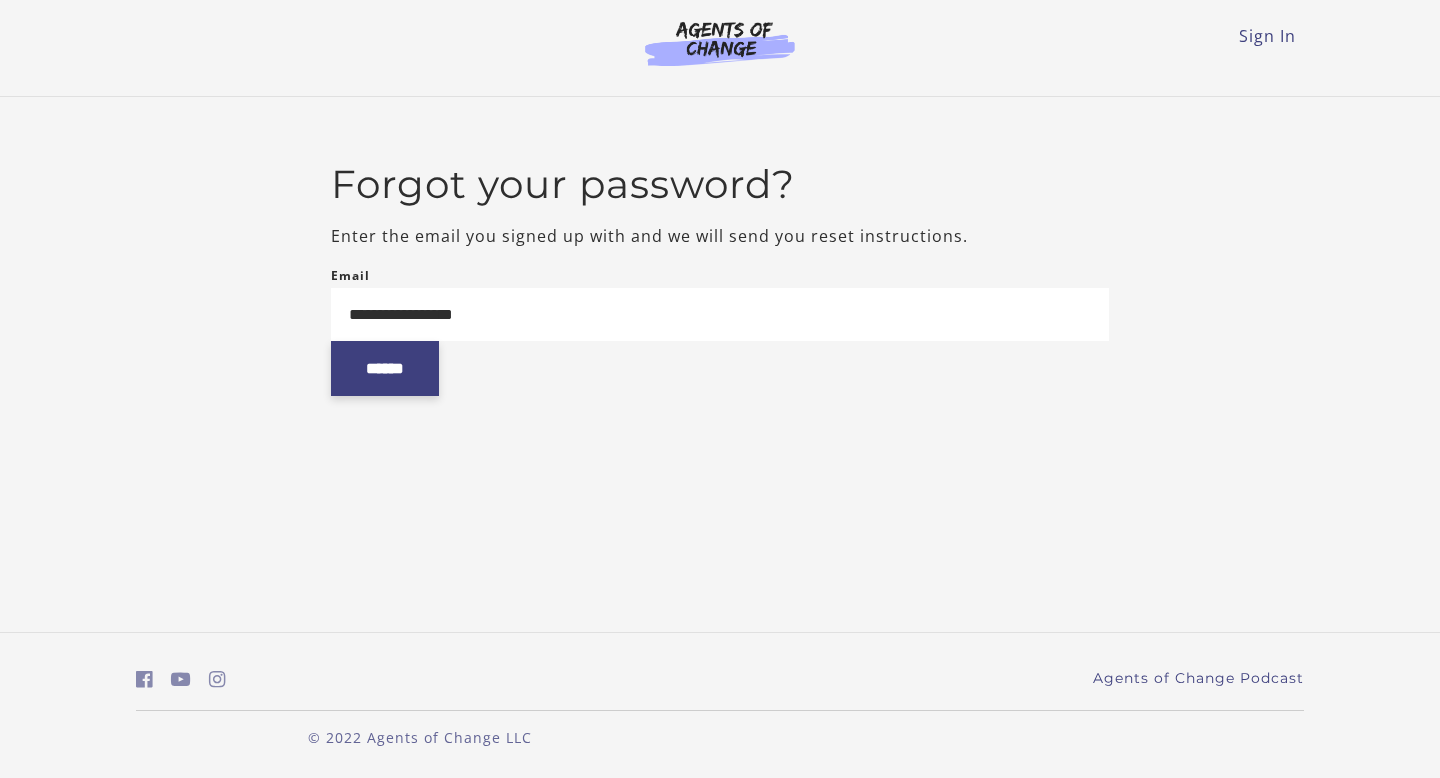 type on "**********" 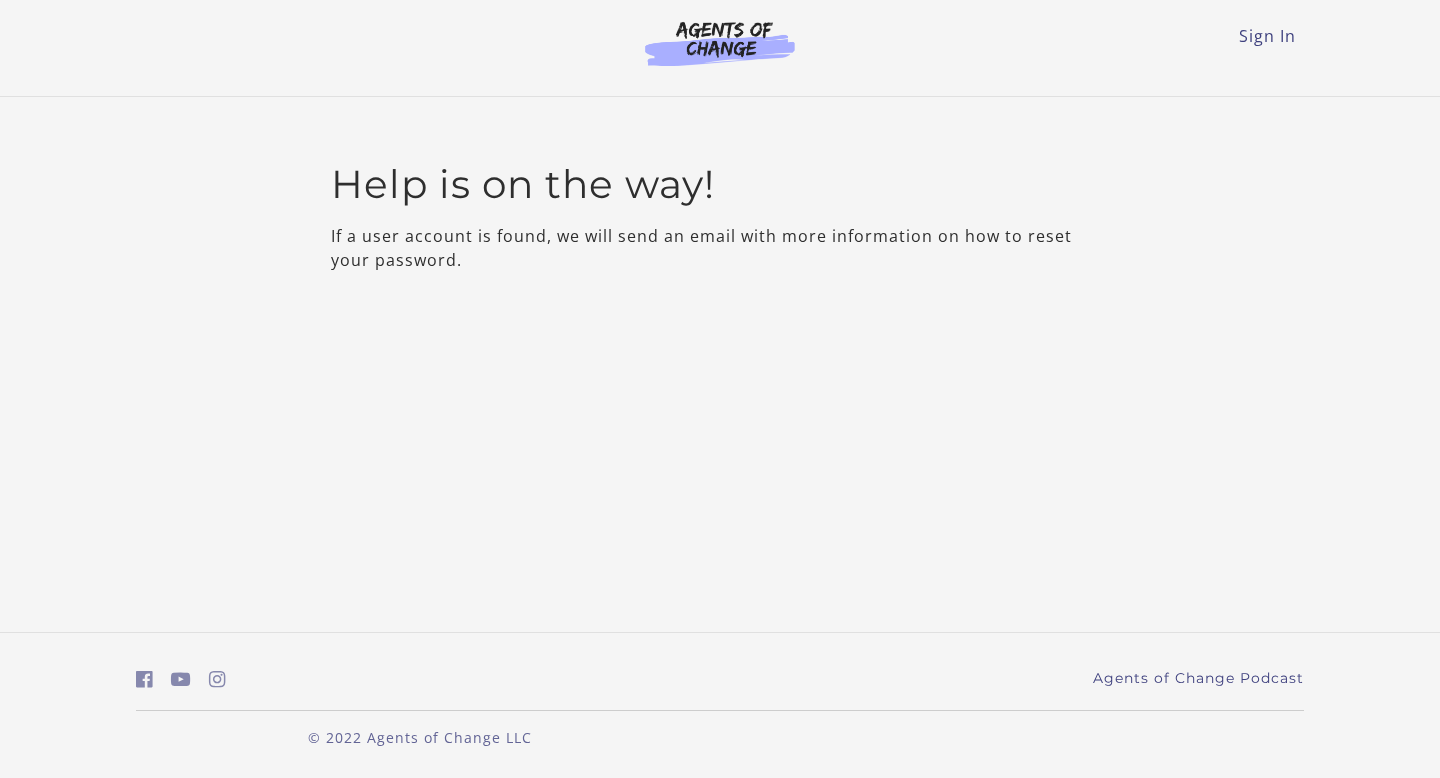 scroll, scrollTop: 0, scrollLeft: 0, axis: both 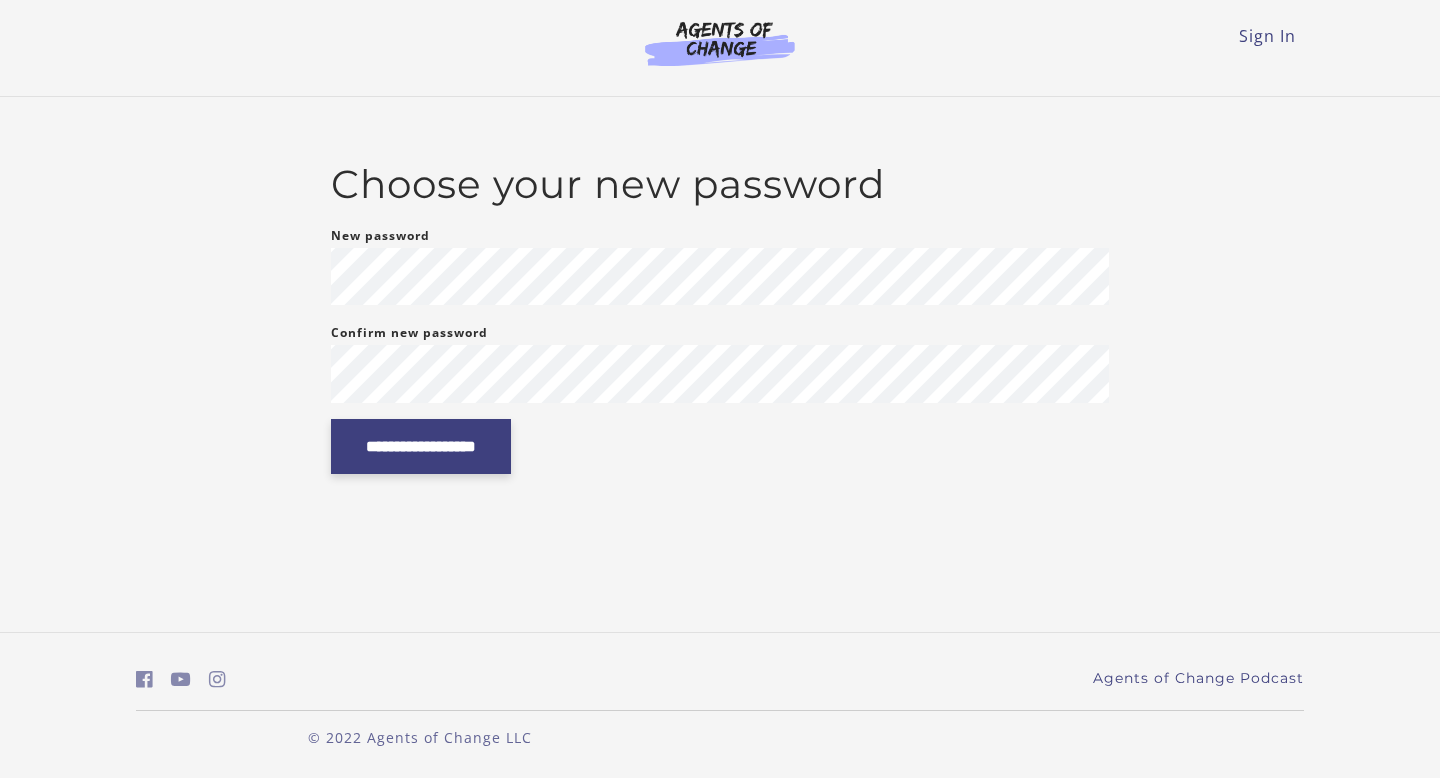 click on "**********" at bounding box center [421, 446] 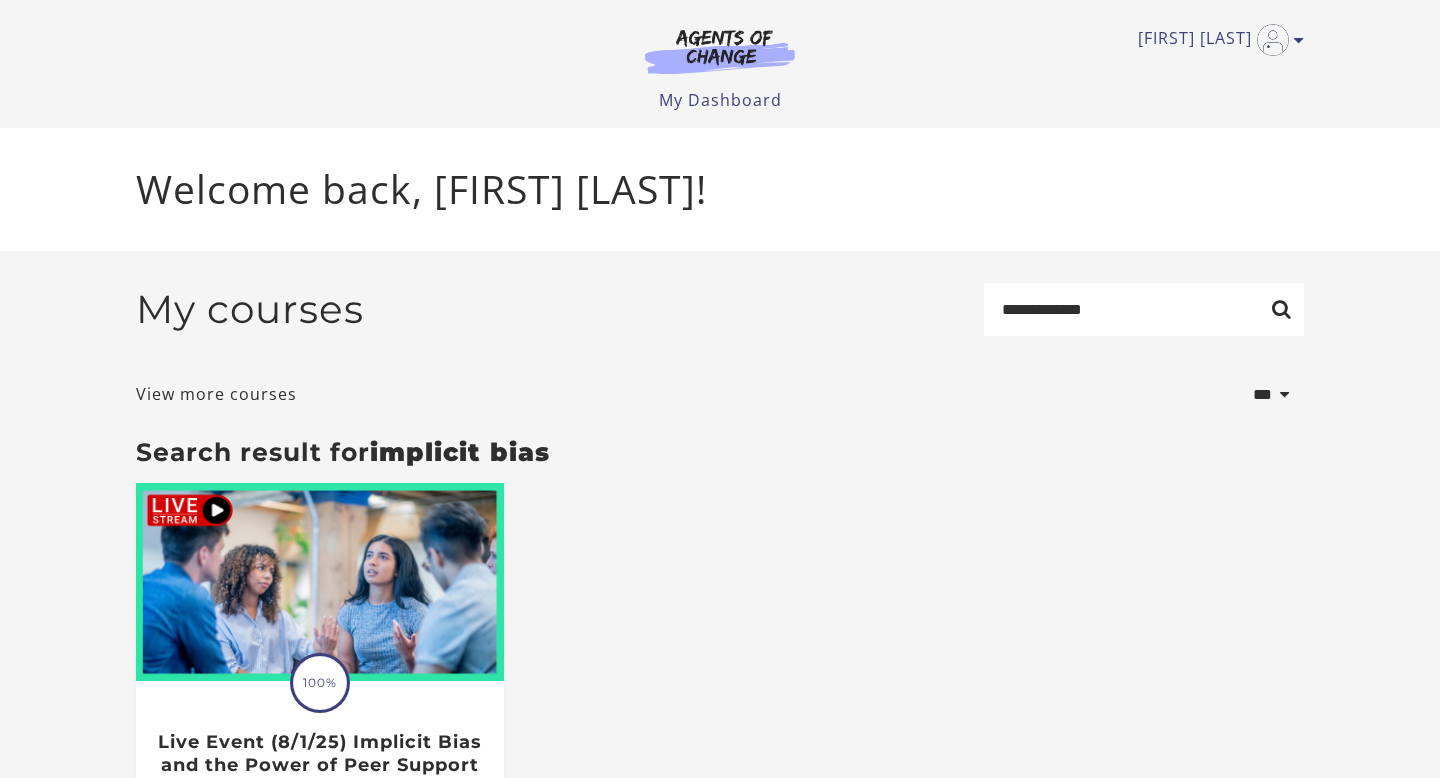 scroll, scrollTop: 0, scrollLeft: 0, axis: both 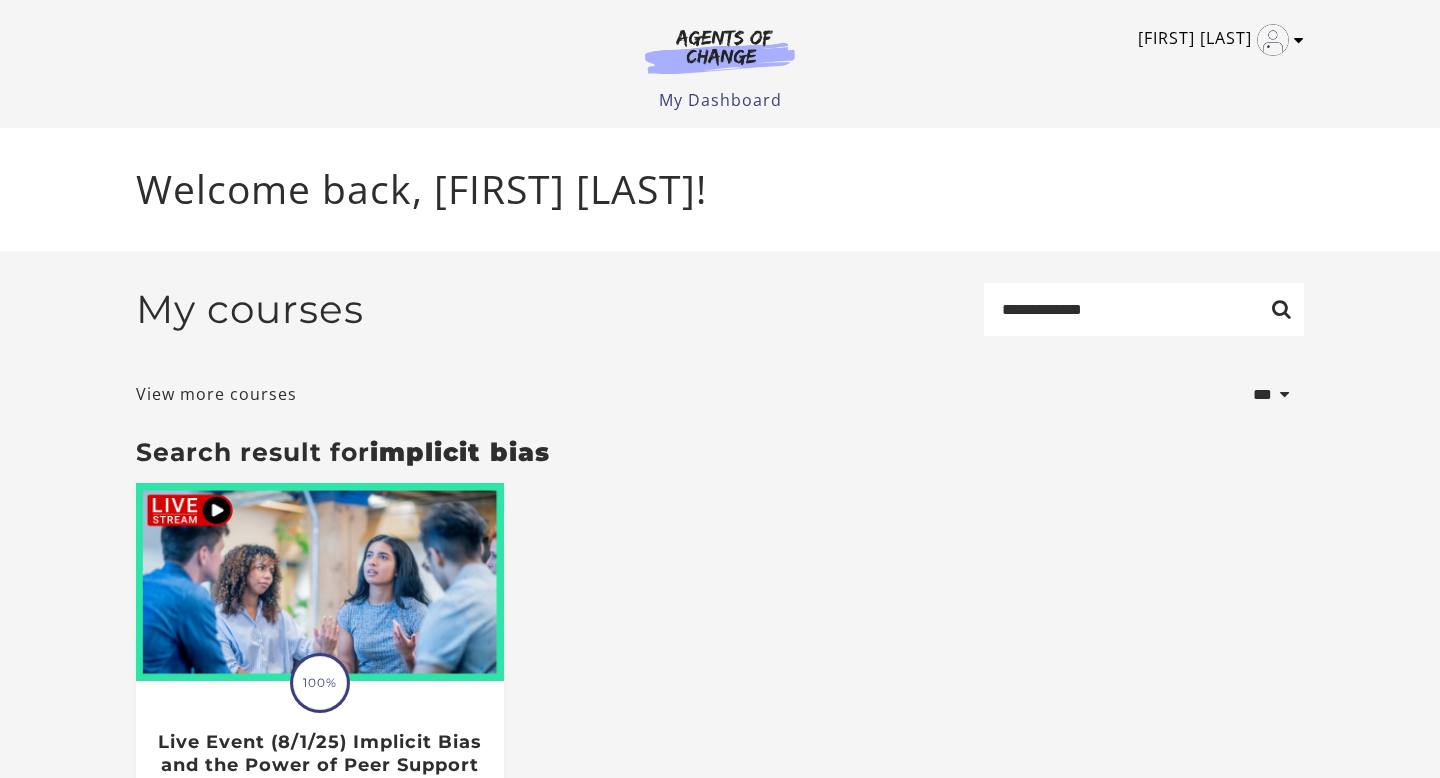 click at bounding box center [1299, 40] 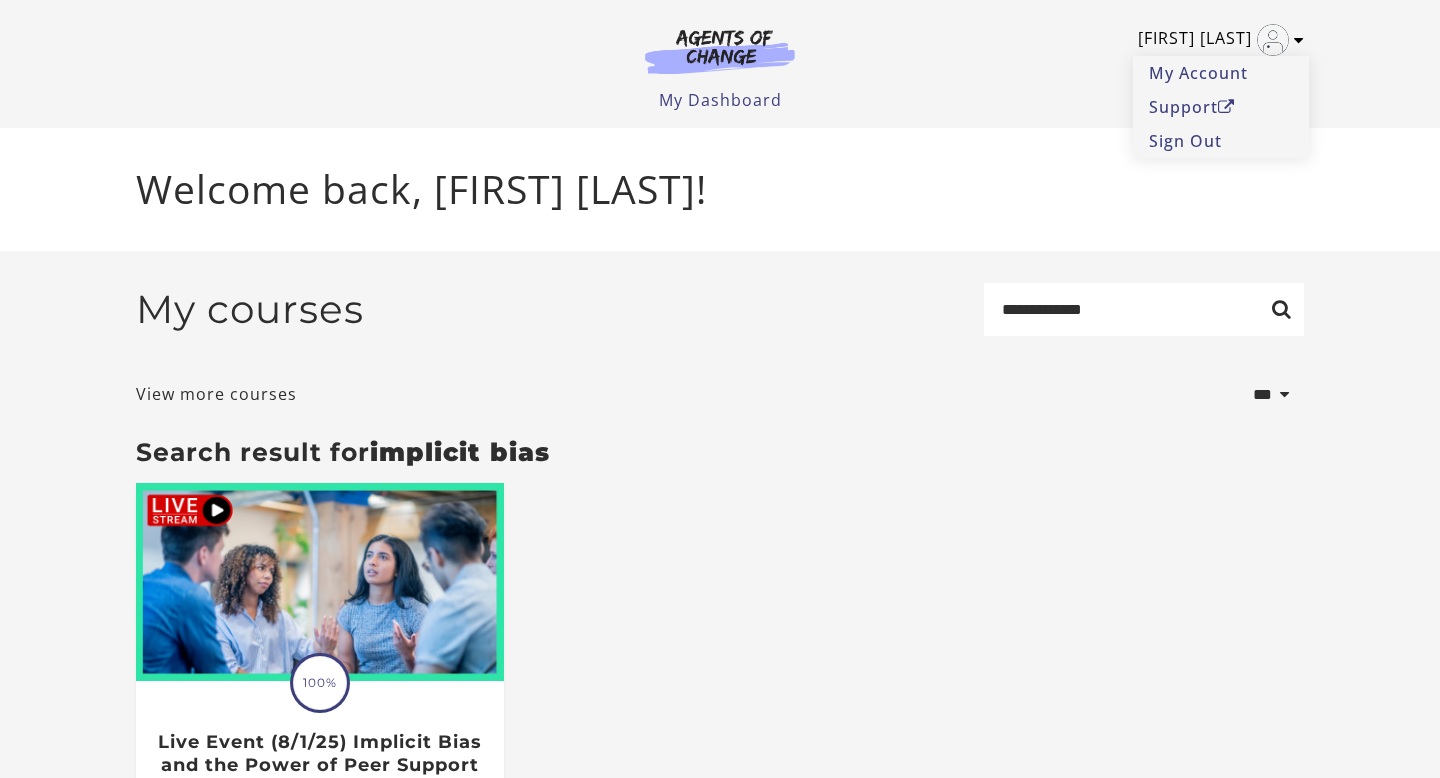 click at bounding box center [1299, 40] 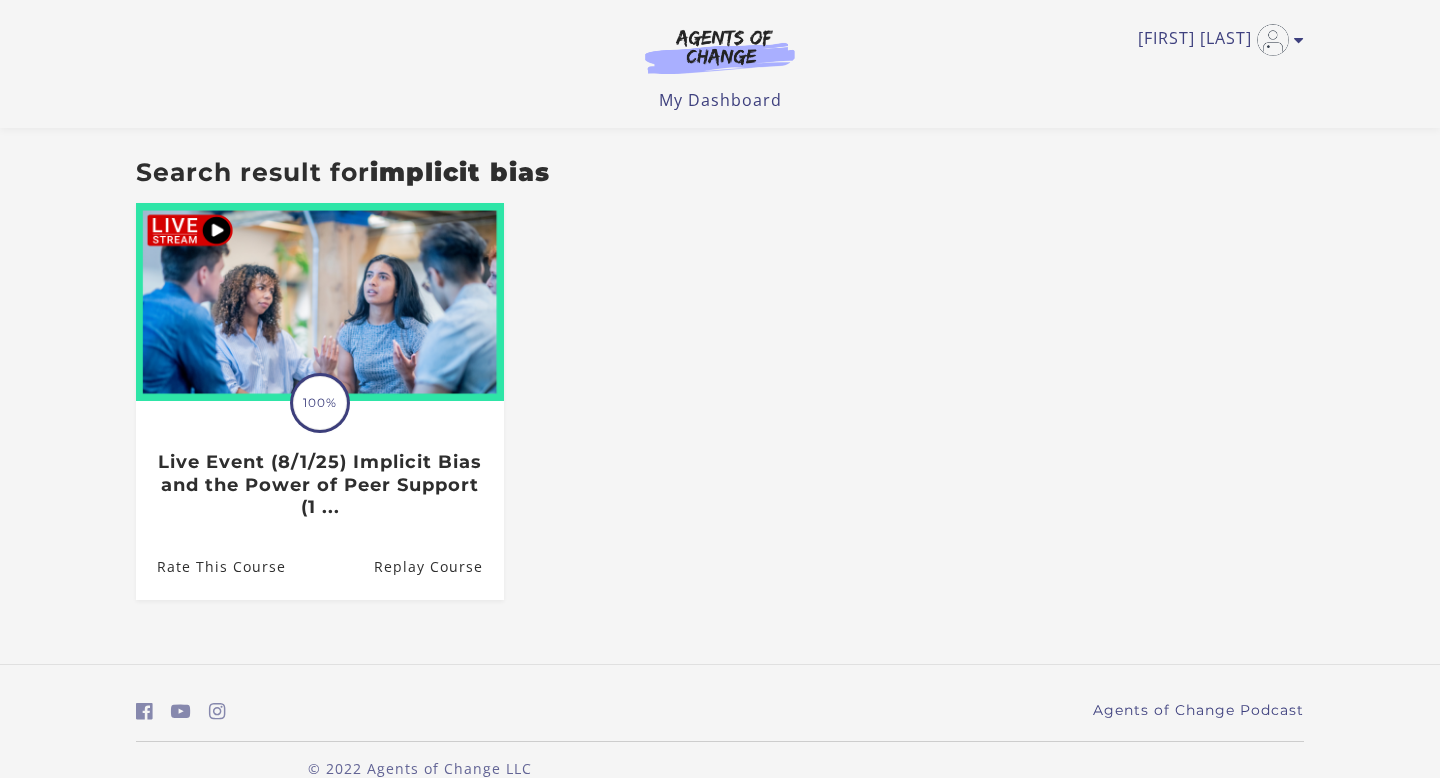 scroll, scrollTop: 188, scrollLeft: 0, axis: vertical 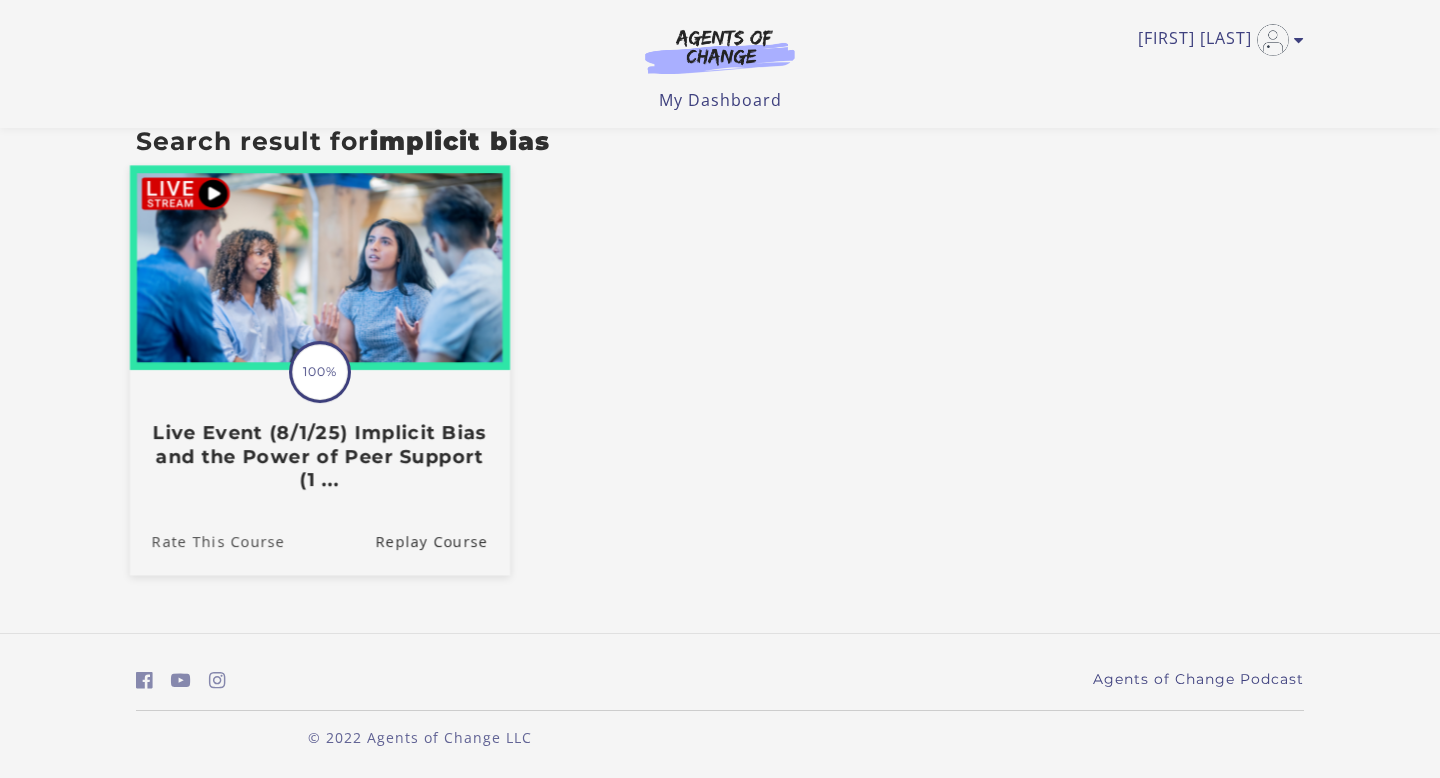 click on "Rate This Course" at bounding box center [207, 541] 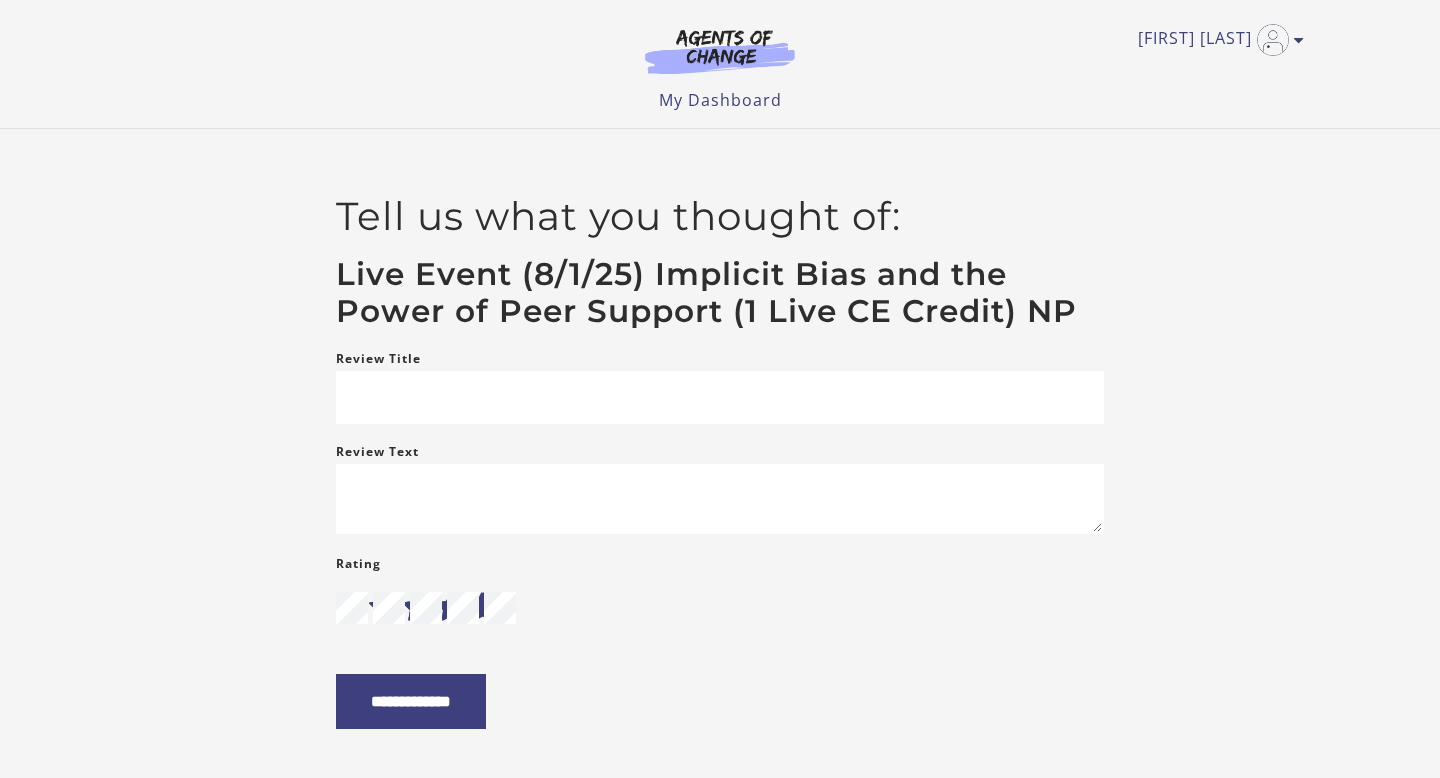 scroll, scrollTop: 0, scrollLeft: 0, axis: both 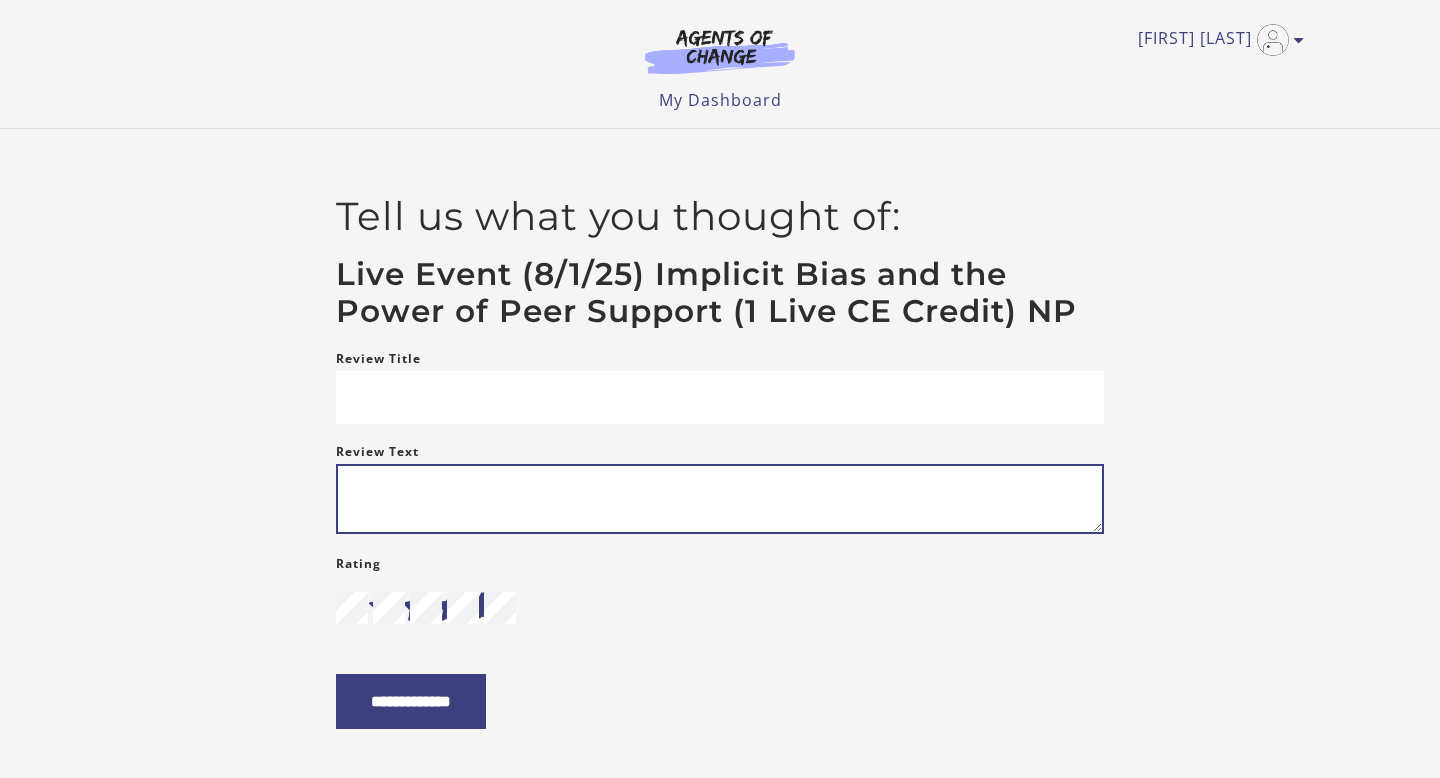 click on "Review Text" at bounding box center (720, 499) 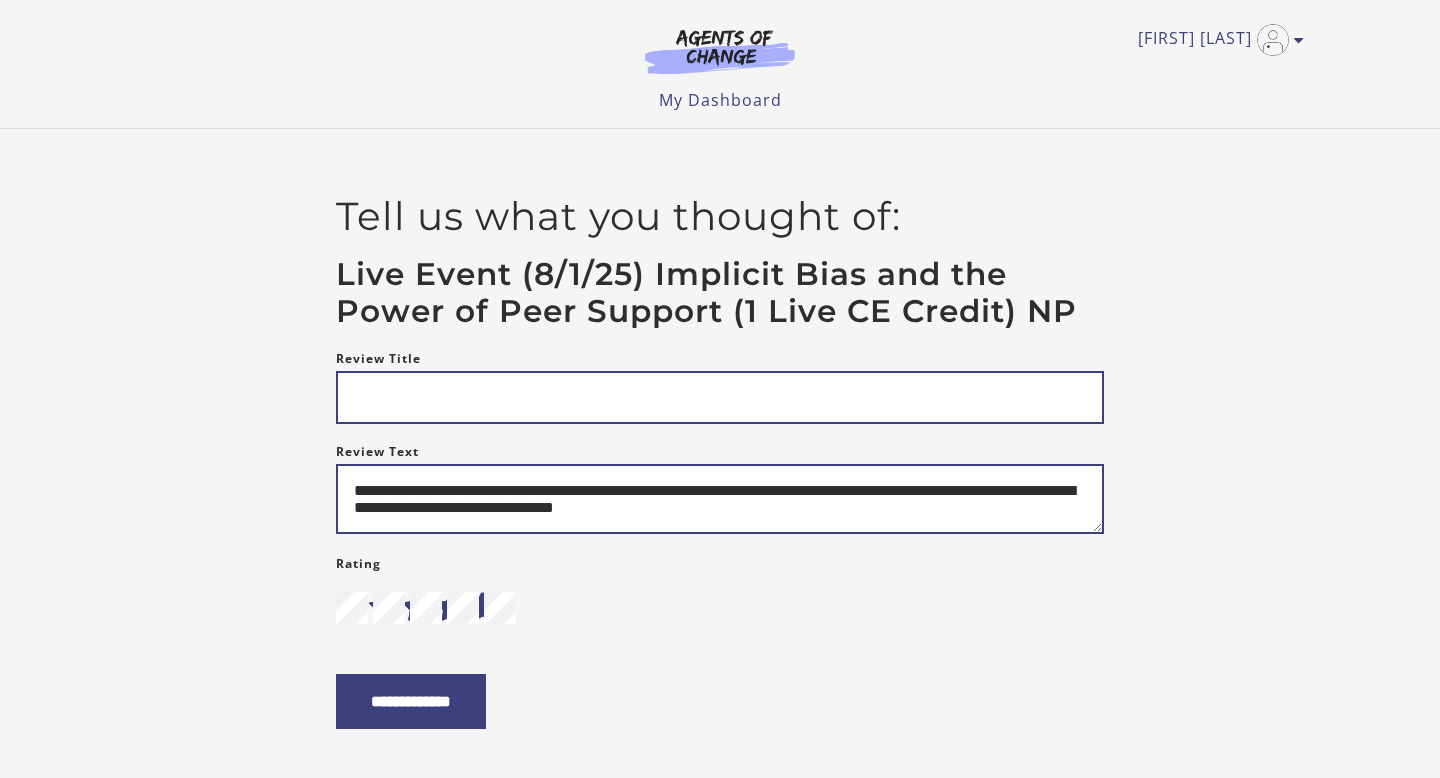 type on "**********" 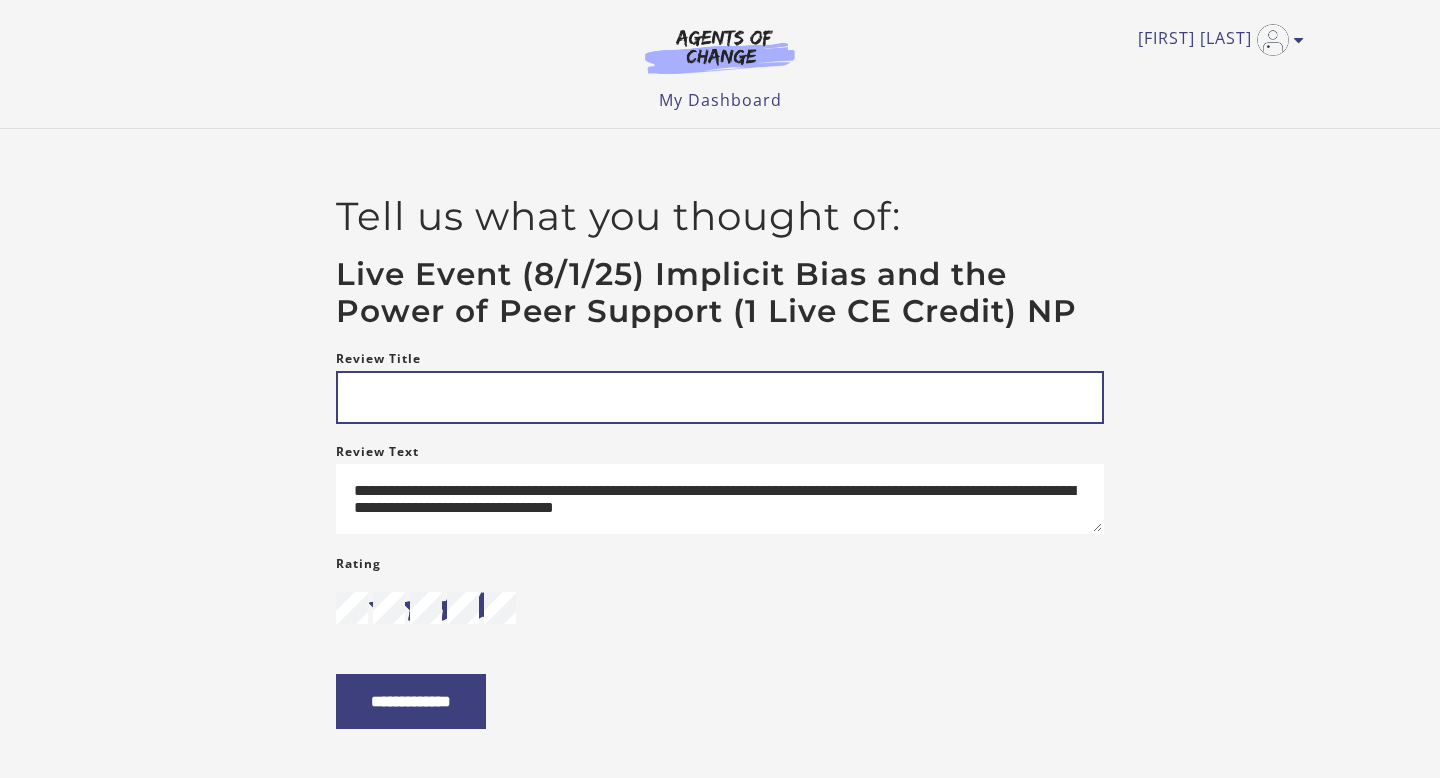 click on "Review Title" at bounding box center (720, 397) 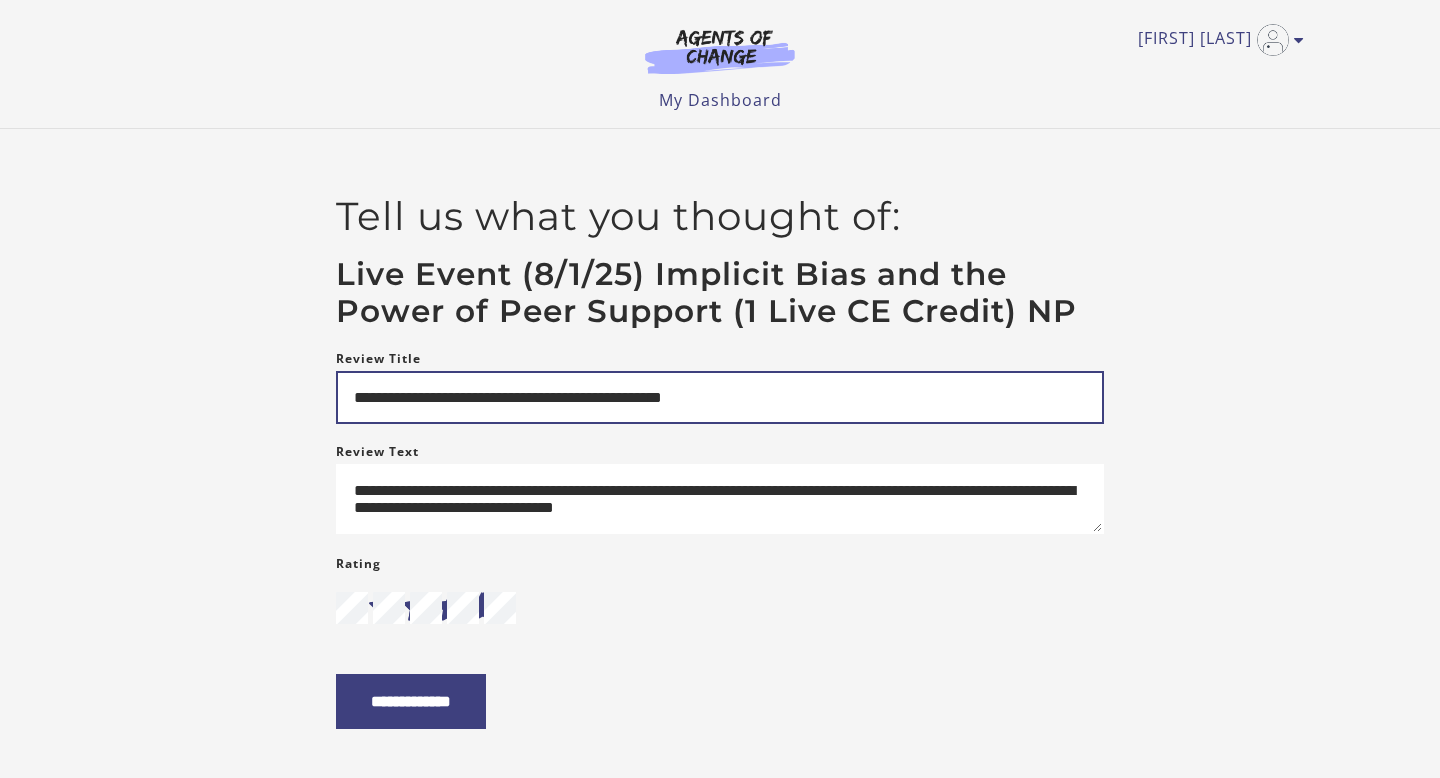 type on "**********" 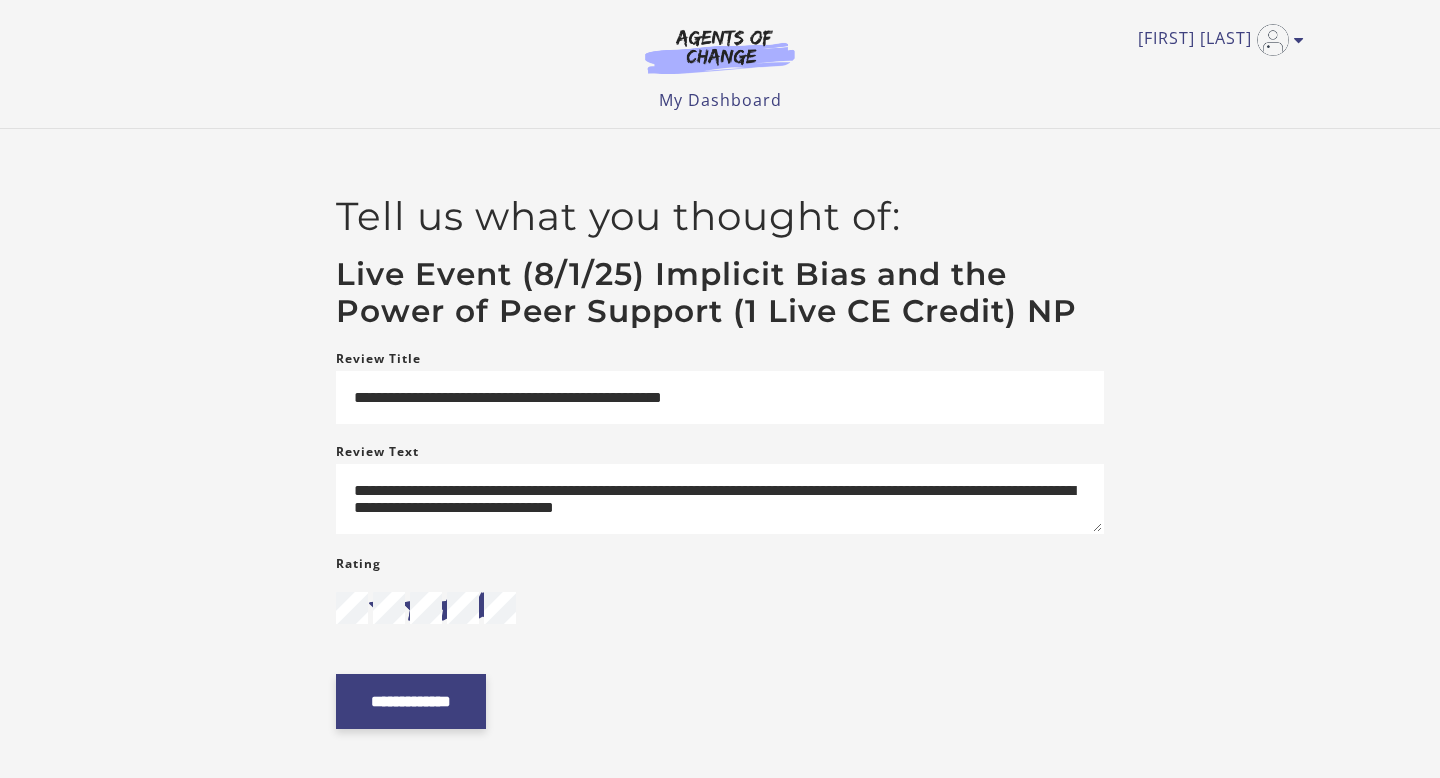 click on "**********" at bounding box center [411, 701] 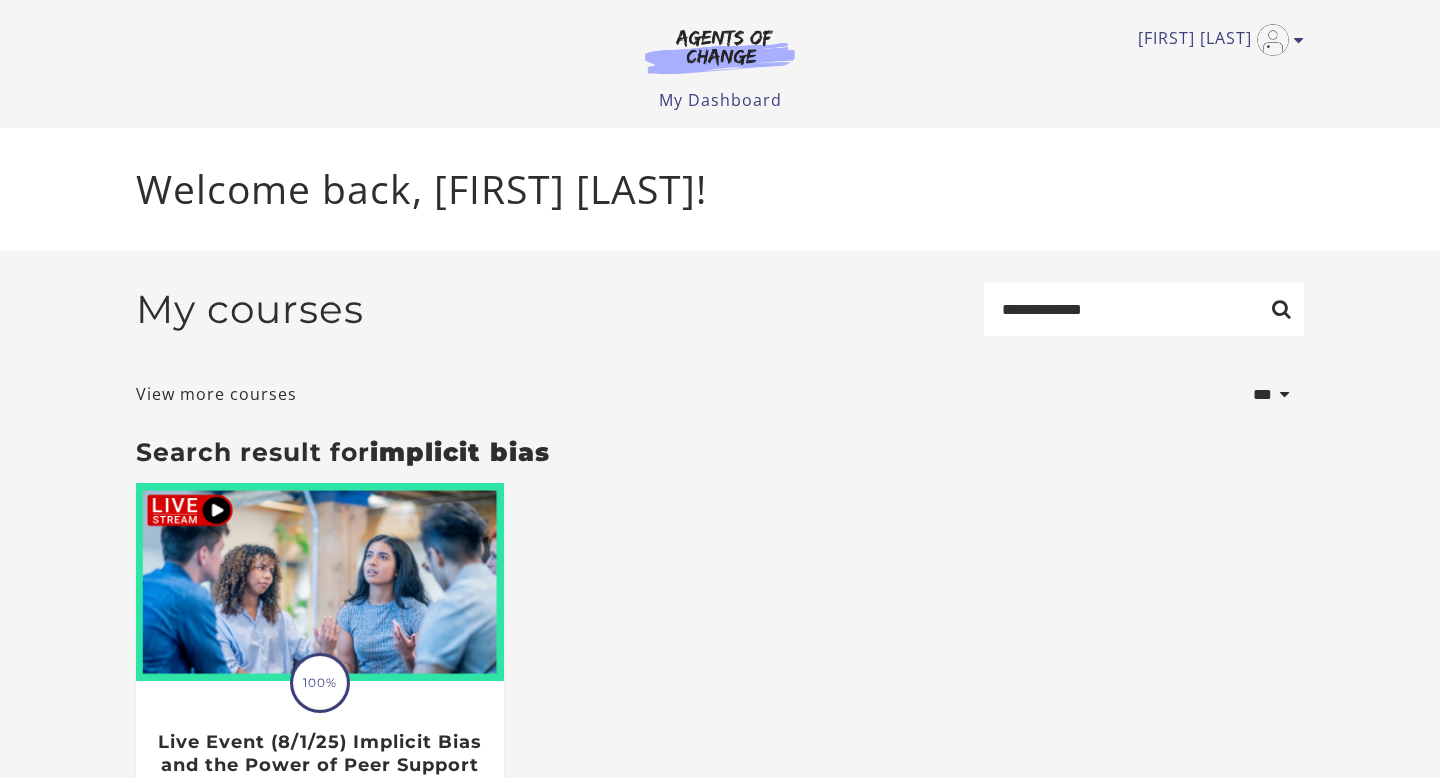 scroll, scrollTop: 0, scrollLeft: 0, axis: both 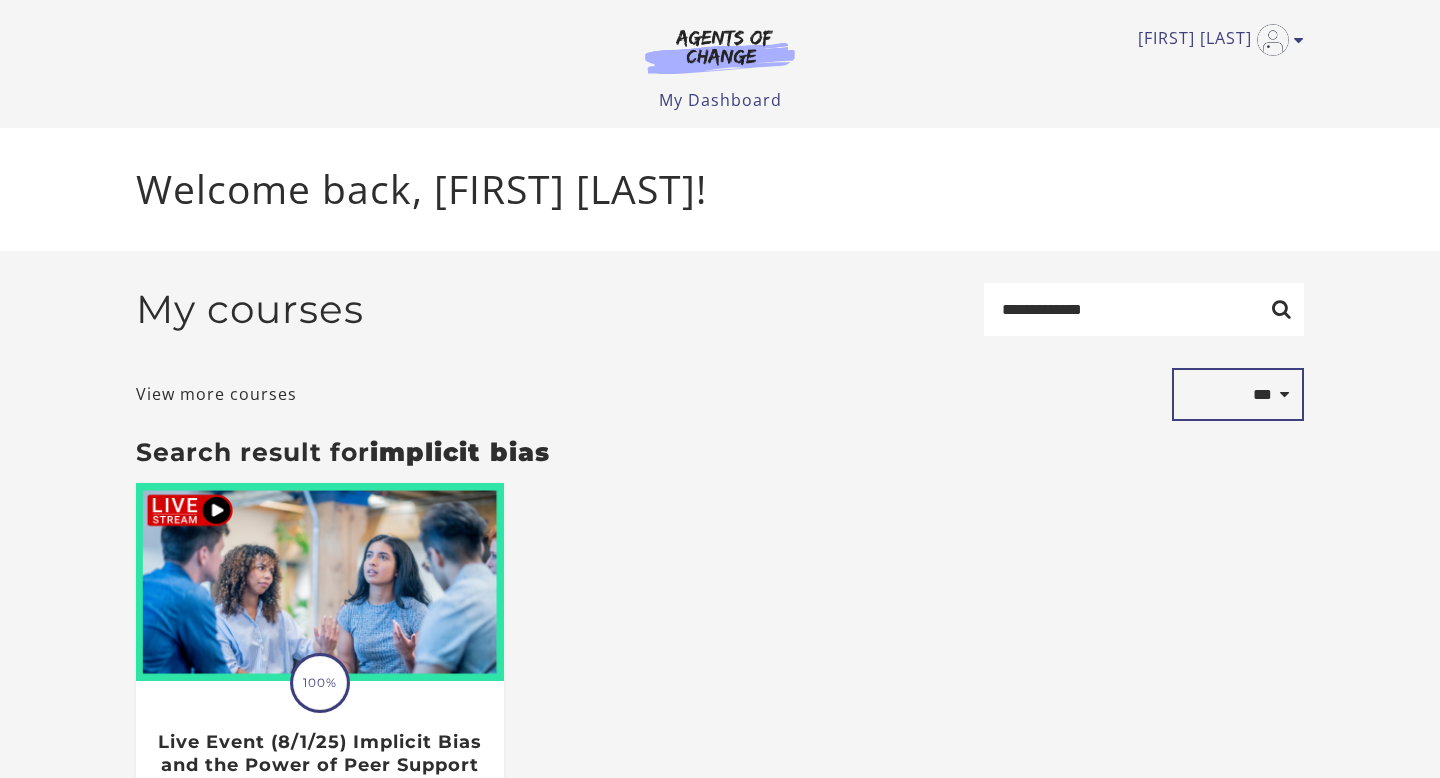 click on "**********" at bounding box center (1238, 395) 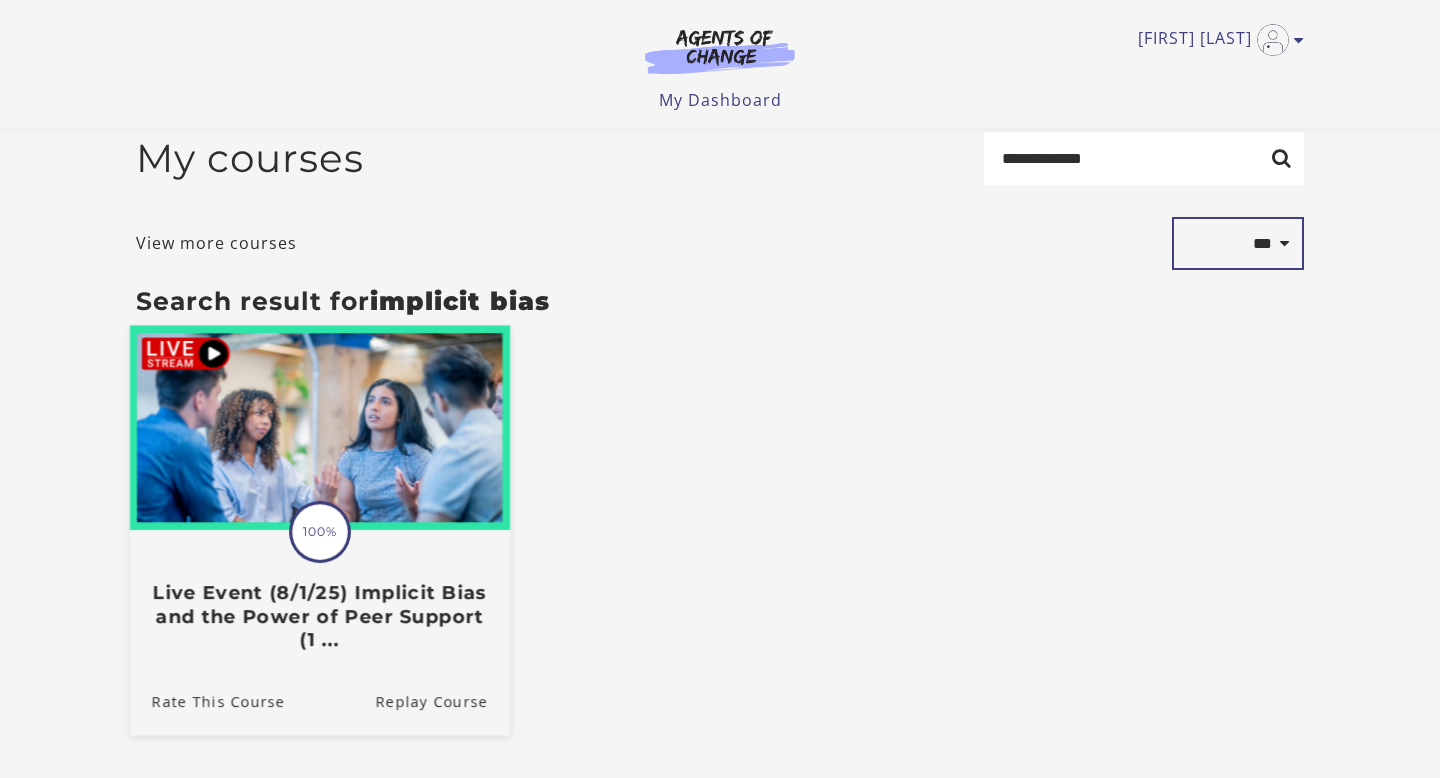 scroll, scrollTop: 0, scrollLeft: 0, axis: both 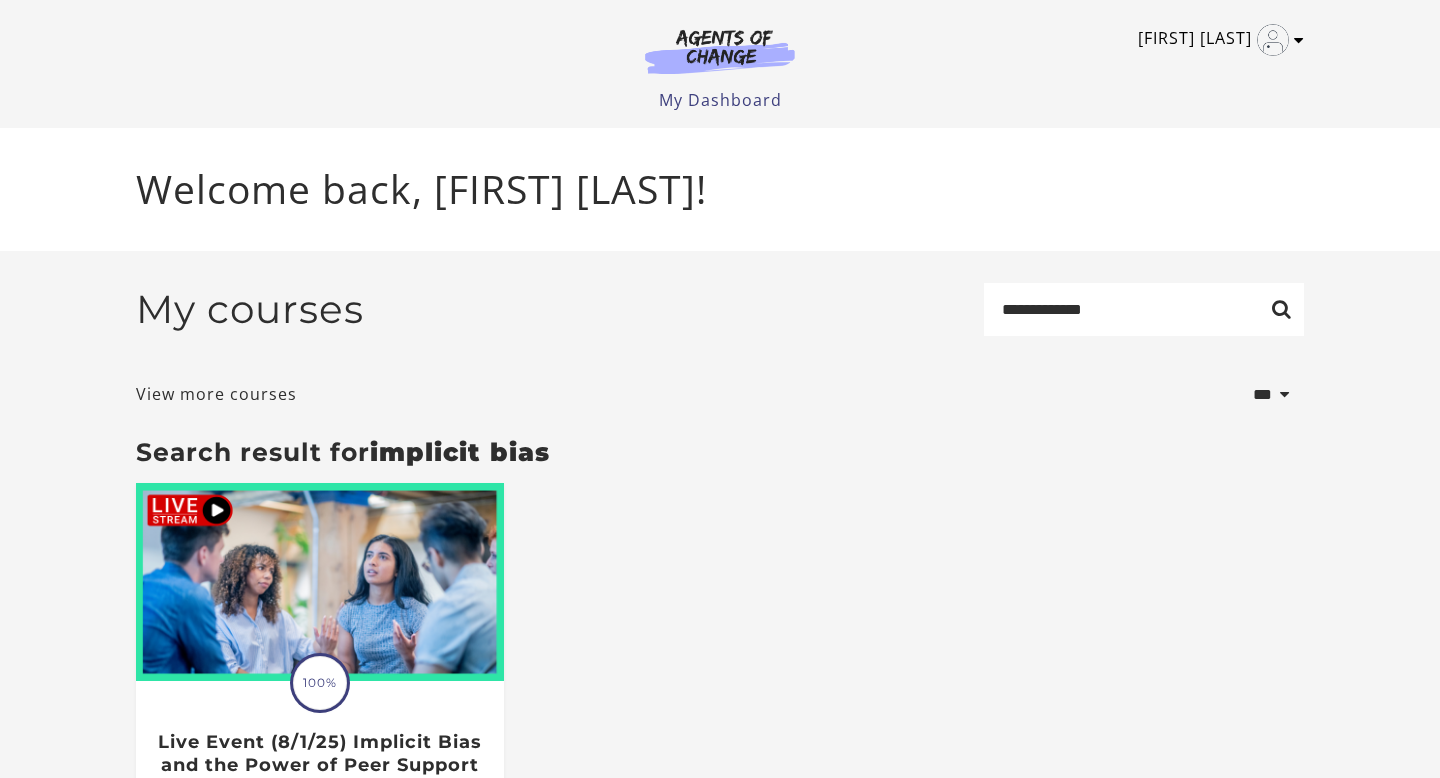 click at bounding box center (1299, 40) 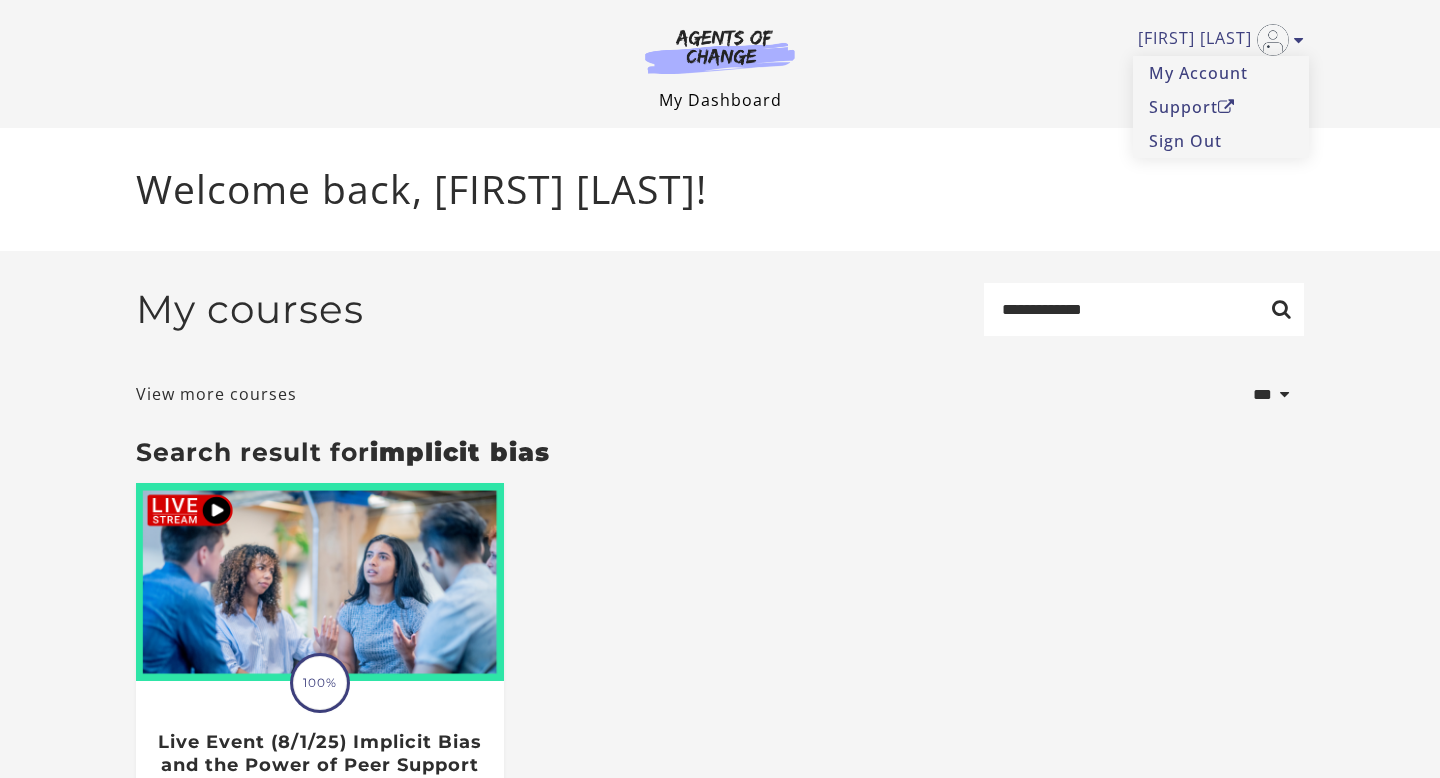 click on "My Dashboard" at bounding box center (720, 100) 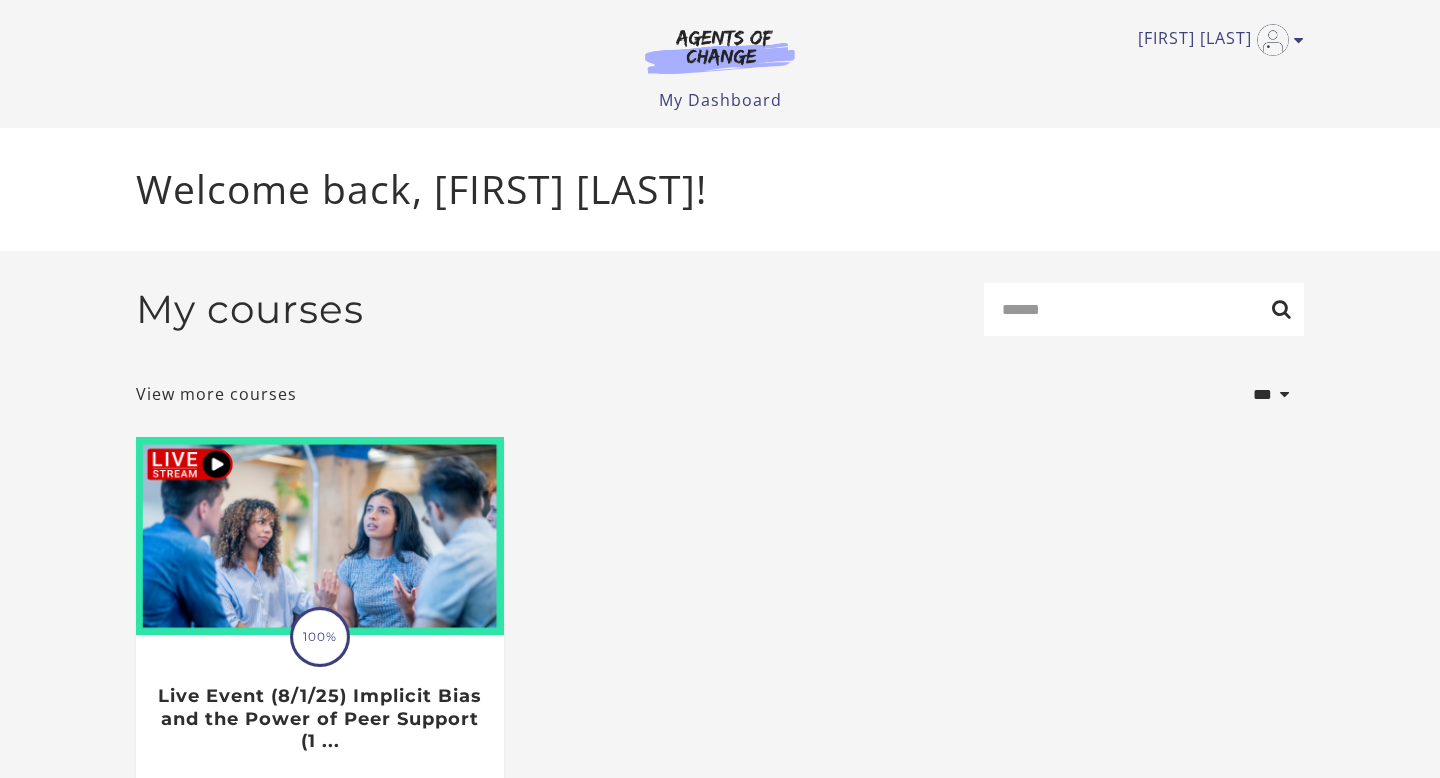 scroll, scrollTop: 0, scrollLeft: 0, axis: both 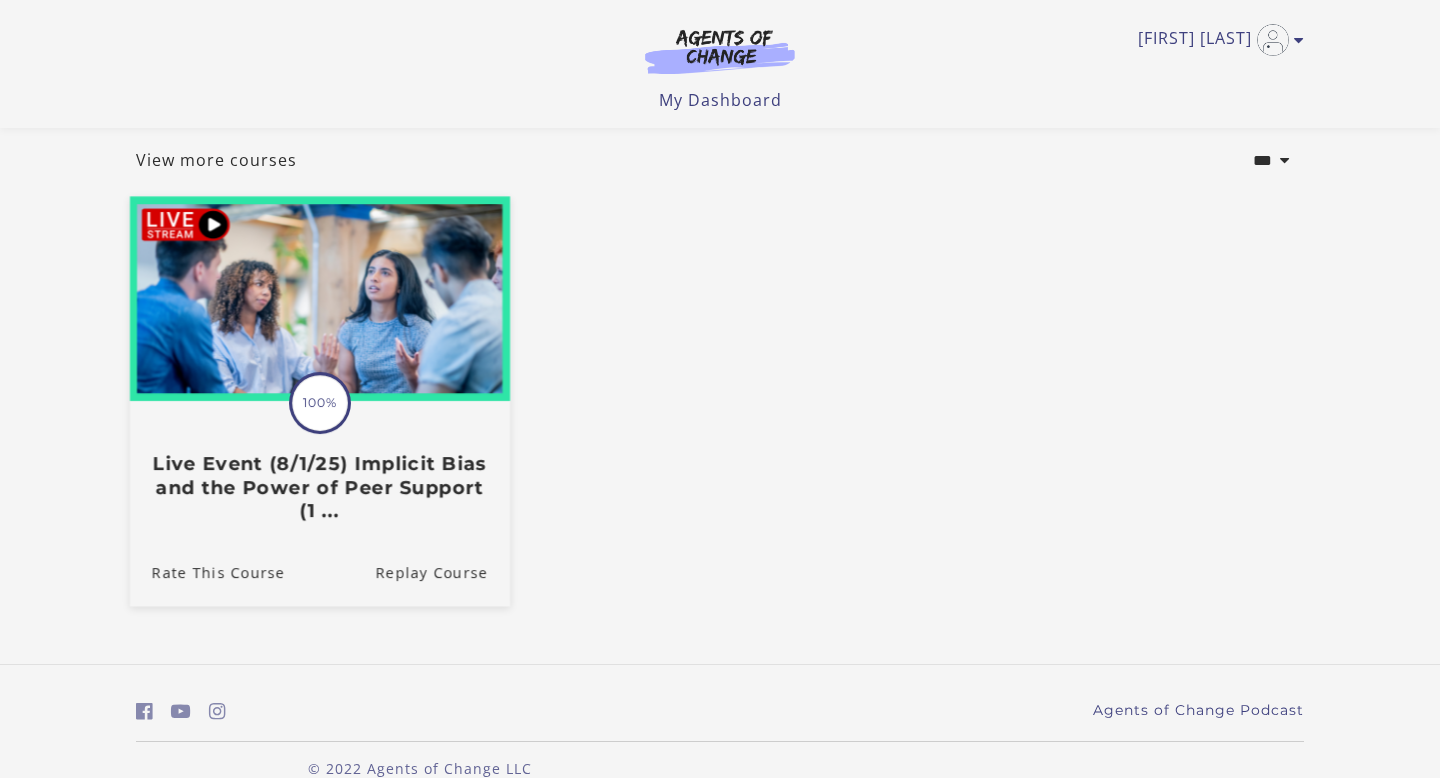click on "100%" at bounding box center (320, 403) 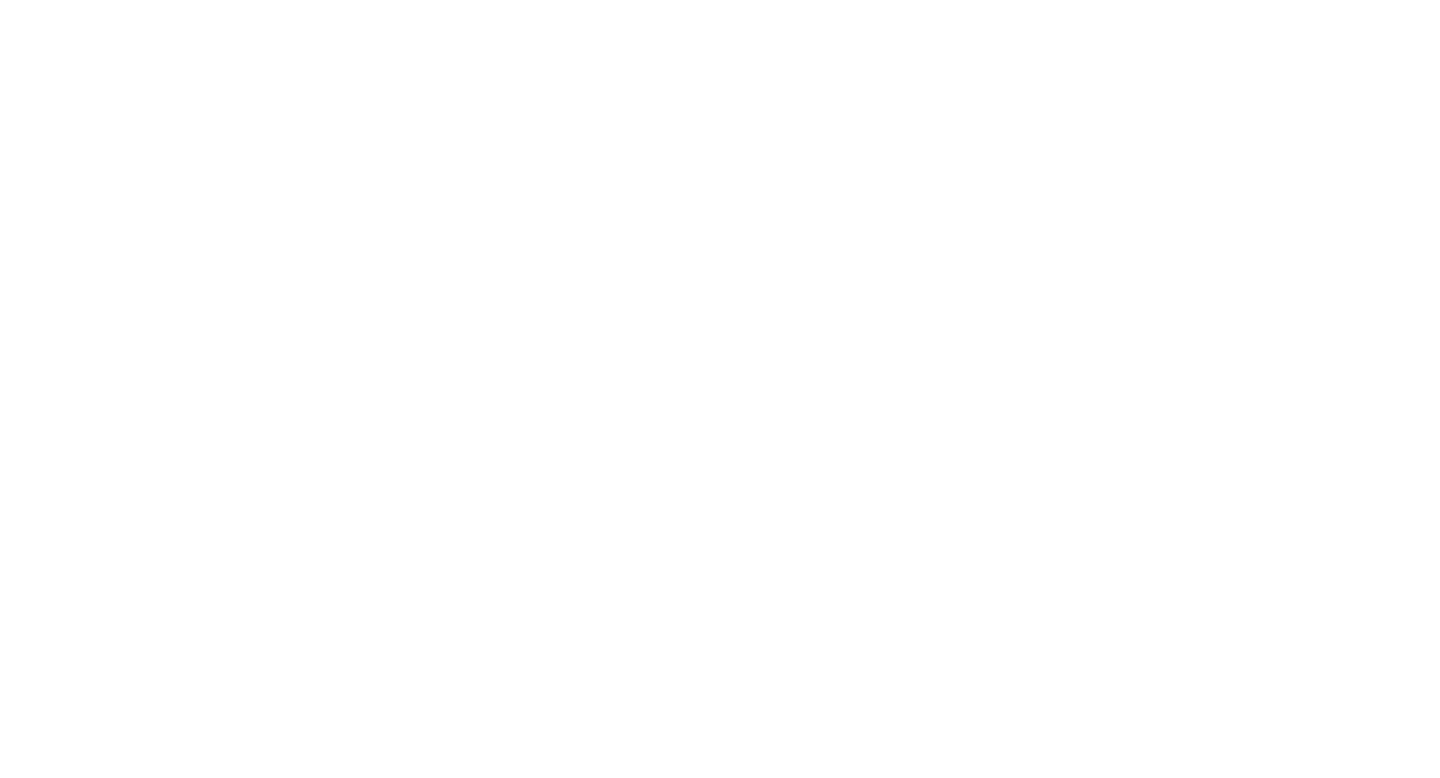 scroll, scrollTop: 0, scrollLeft: 0, axis: both 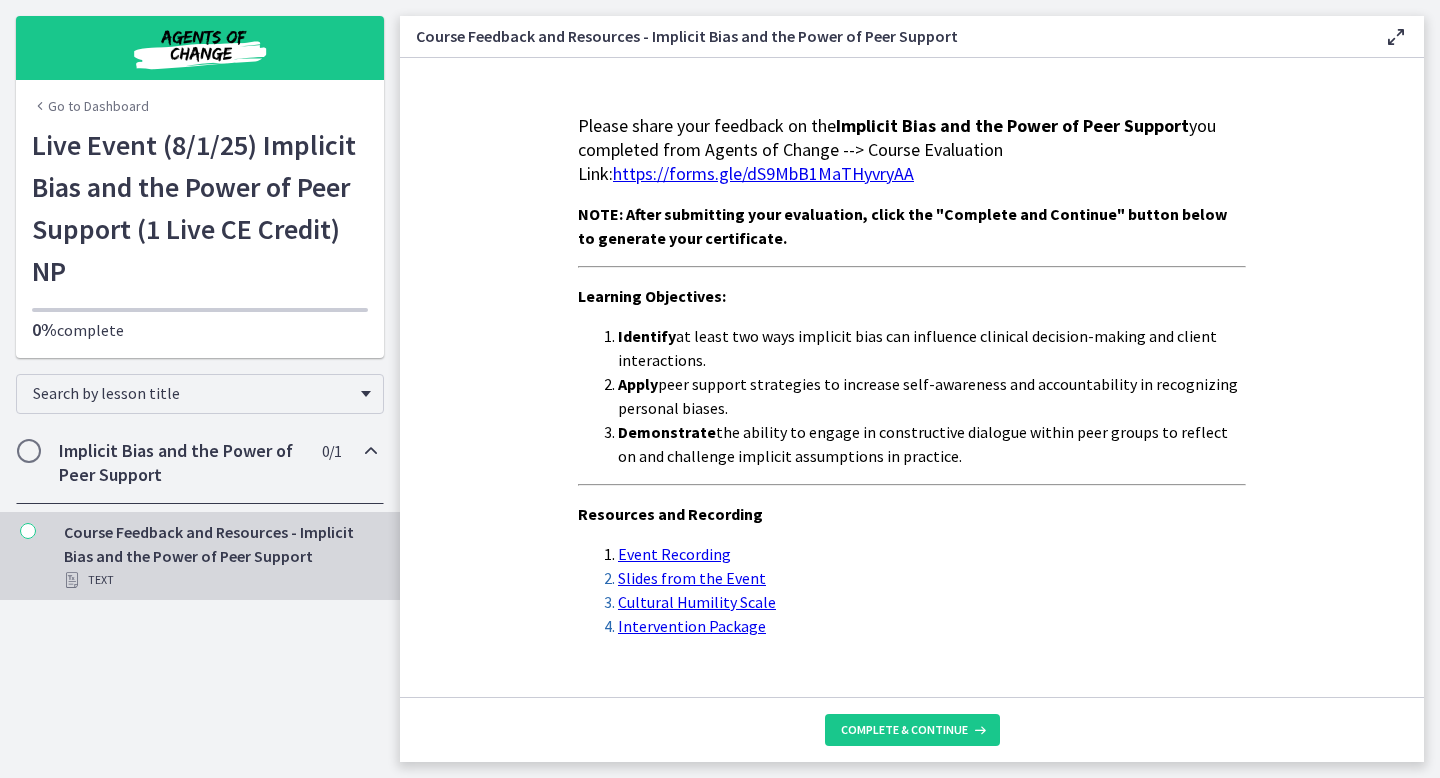 click at bounding box center (29, 451) 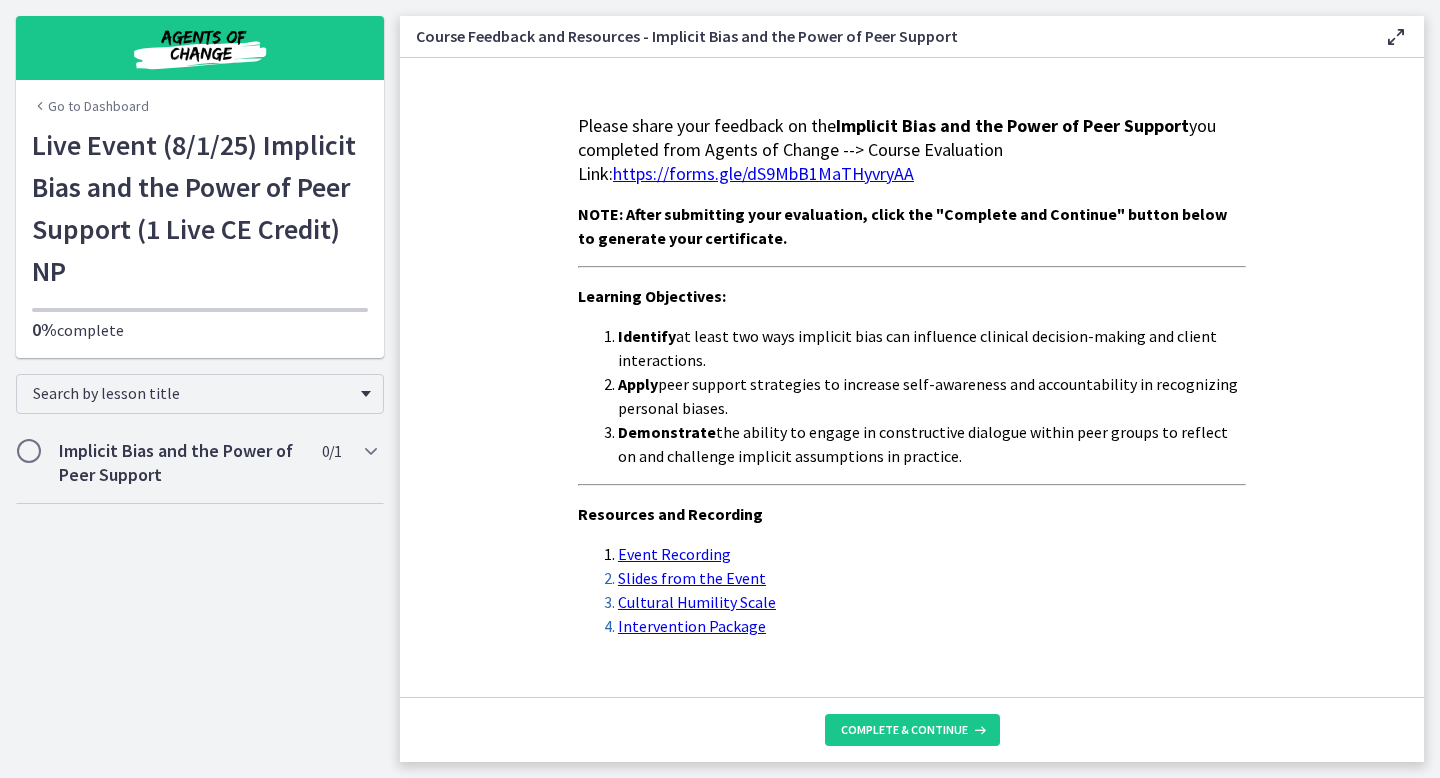 click on "https://forms.gle/dS9MbB1MaTHyvryAA" at bounding box center (763, 173) 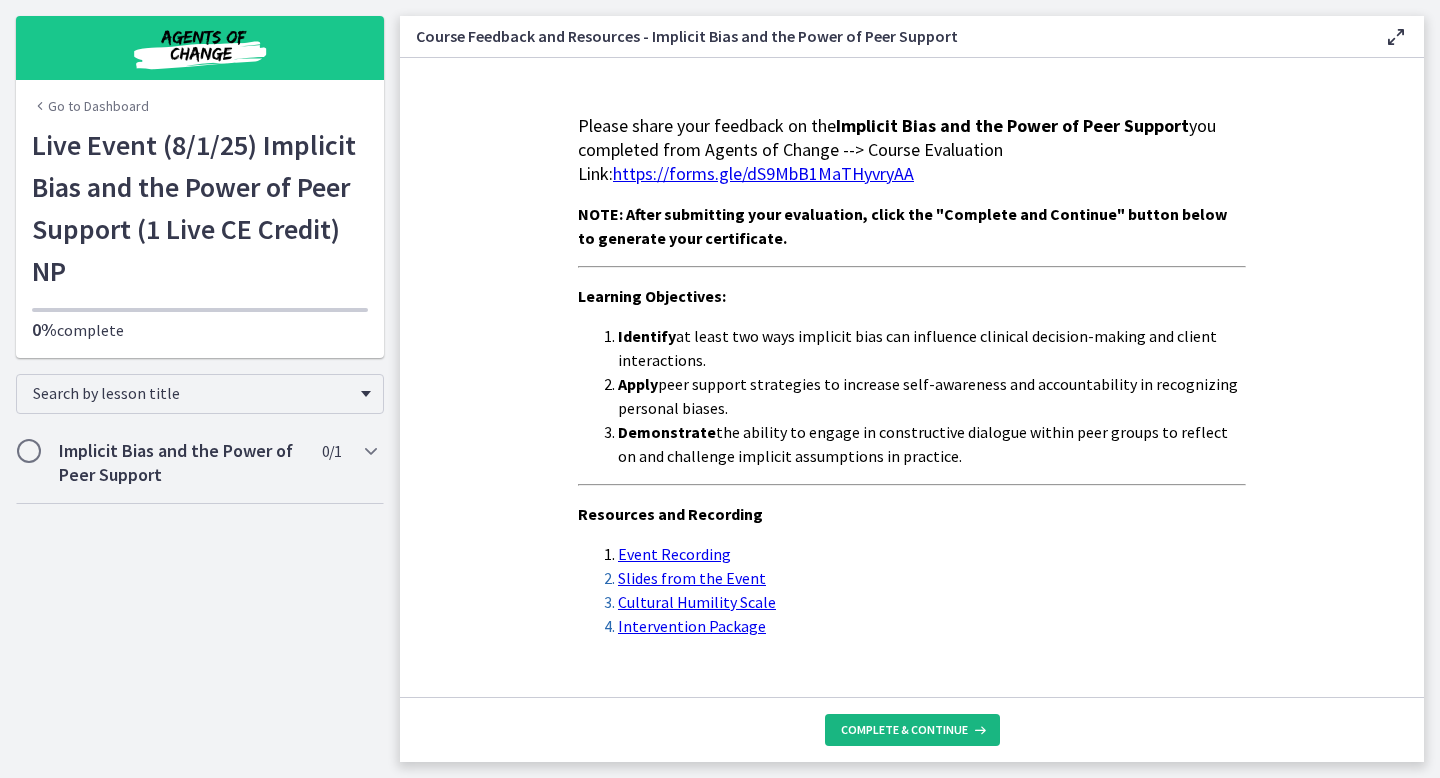 click on "Complete & continue" at bounding box center [904, 730] 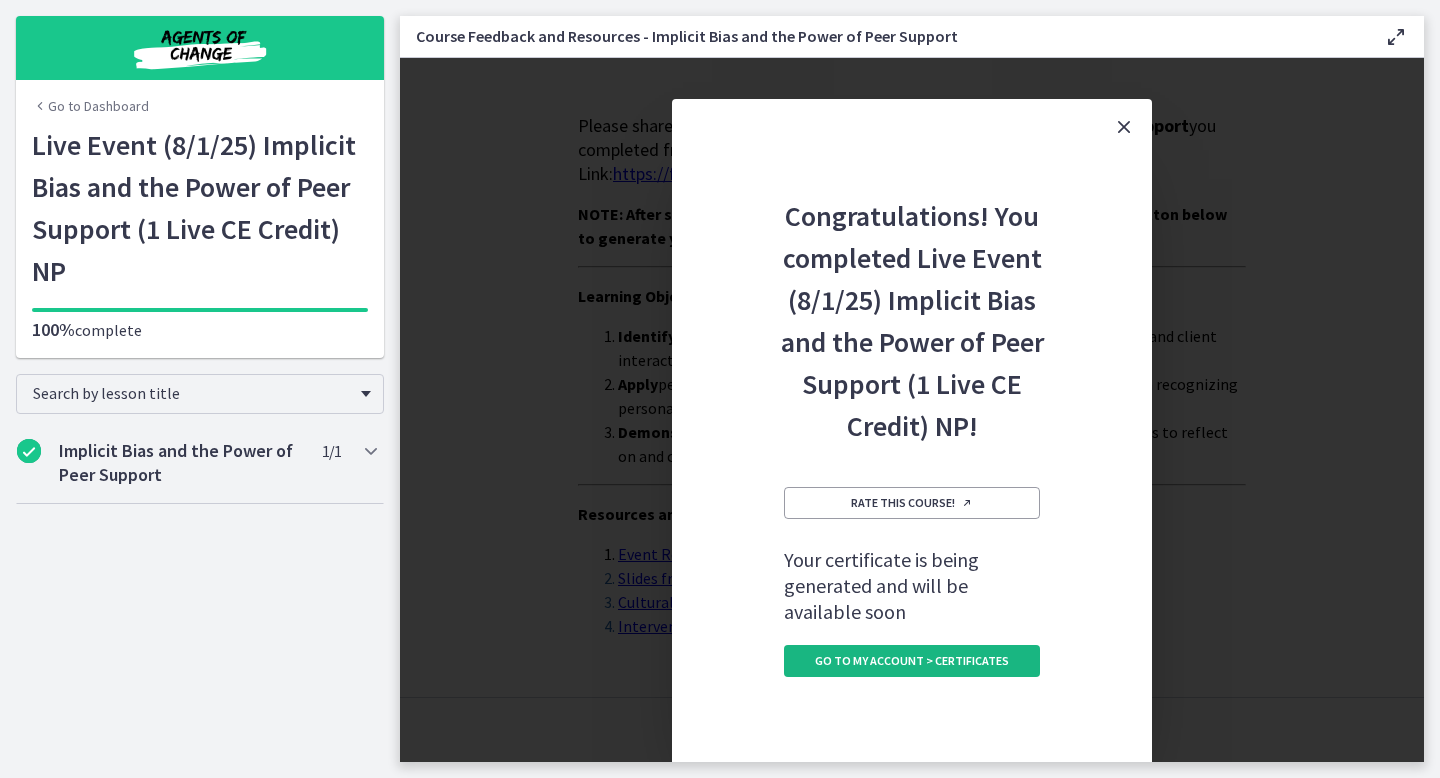 click on "Go to My Account > Certificates" at bounding box center [912, 661] 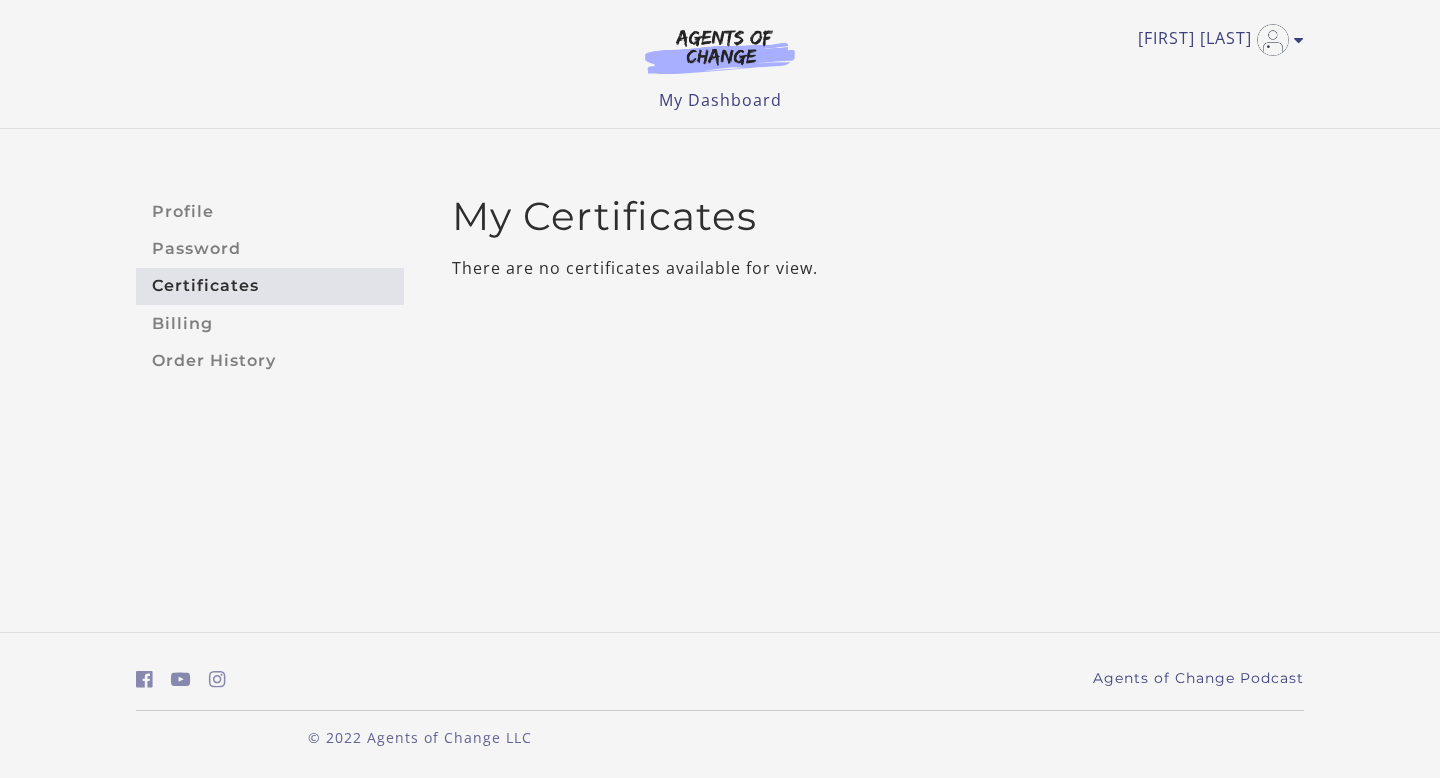 scroll, scrollTop: 0, scrollLeft: 0, axis: both 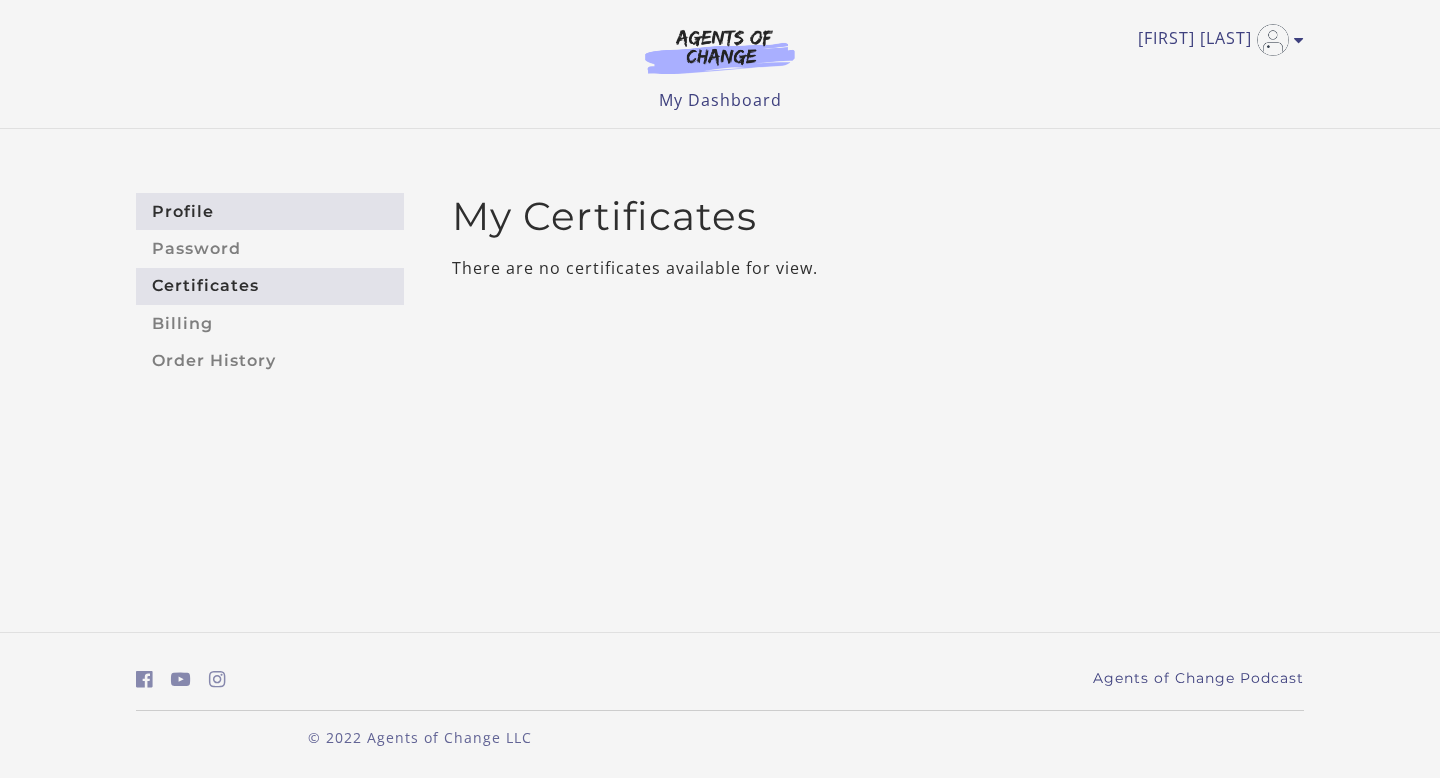 click on "Profile" at bounding box center [270, 211] 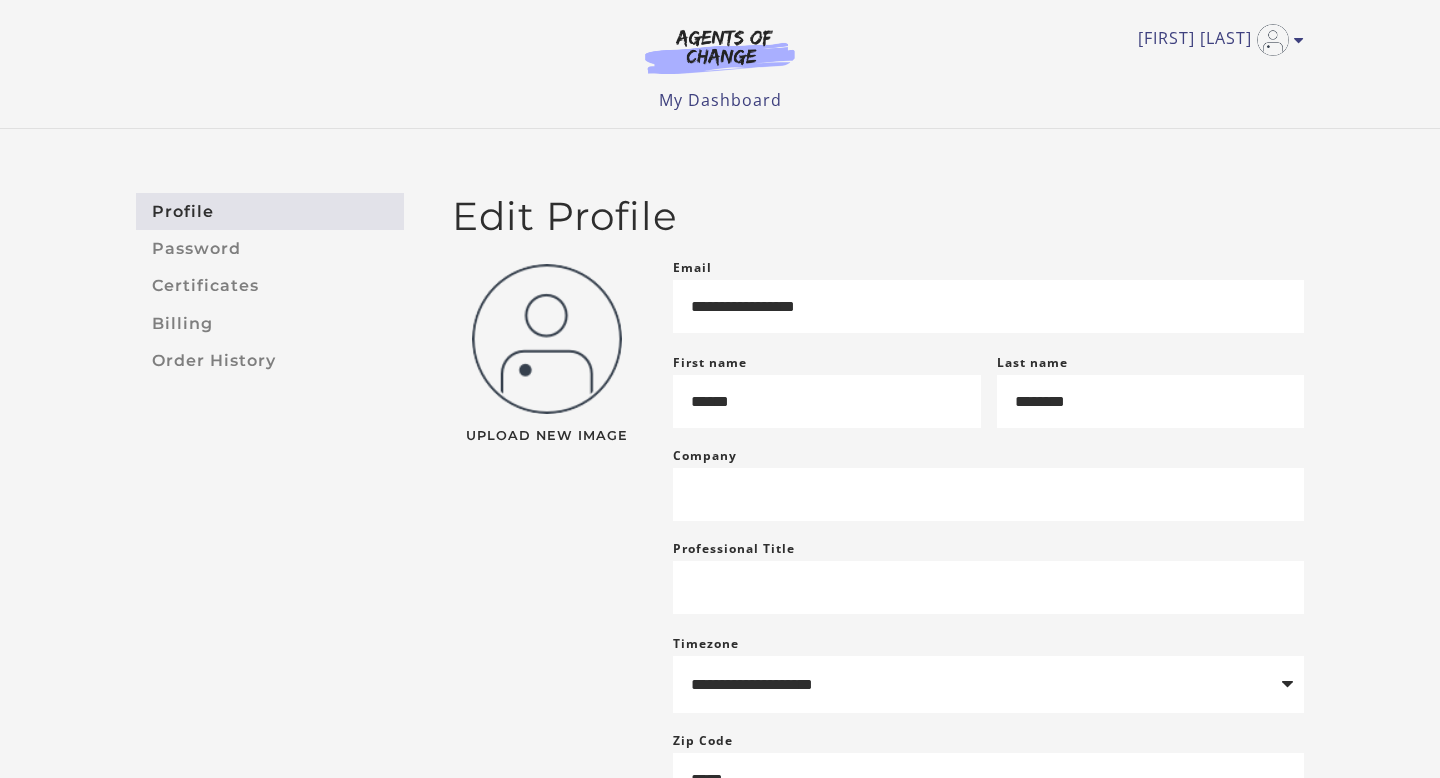 scroll, scrollTop: 0, scrollLeft: 0, axis: both 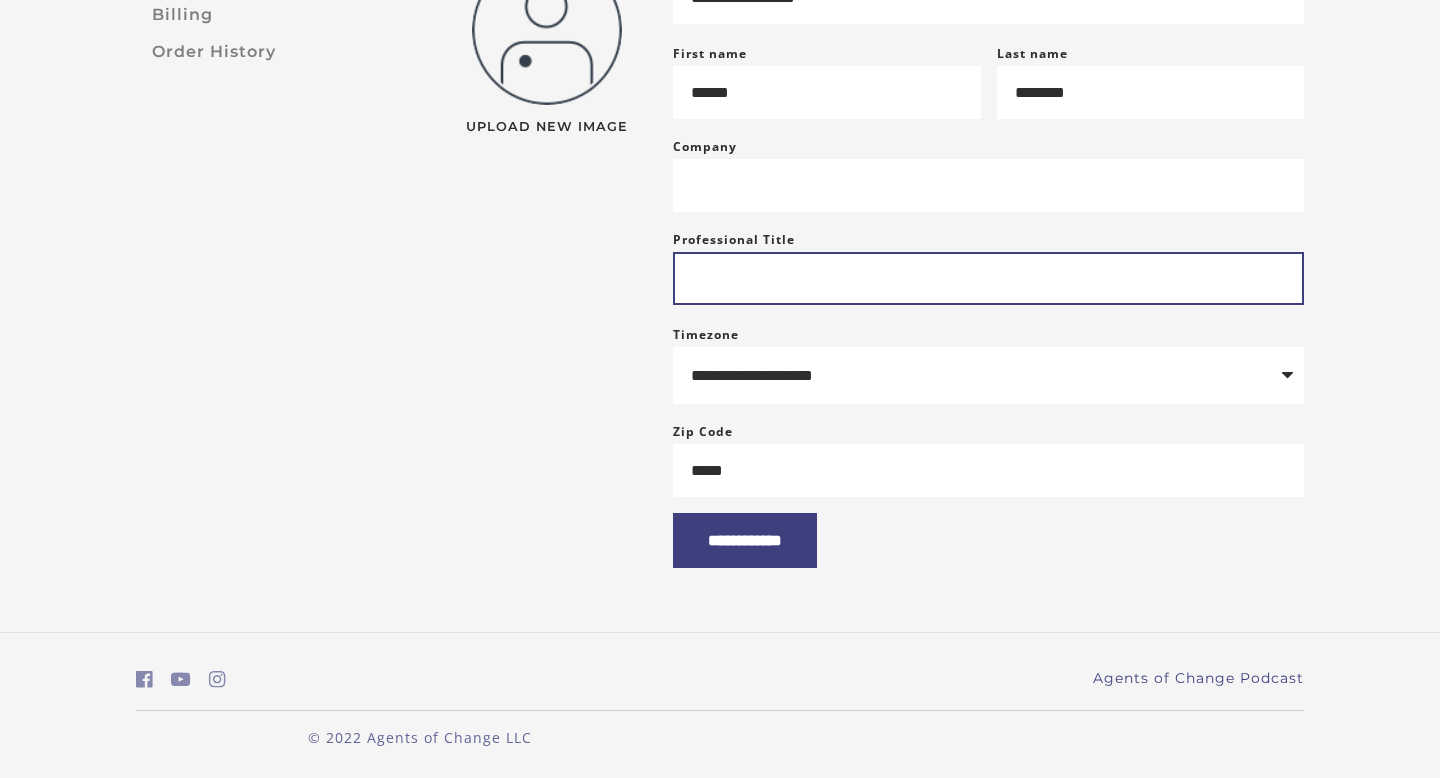 click on "Professional Title" at bounding box center (988, 278) 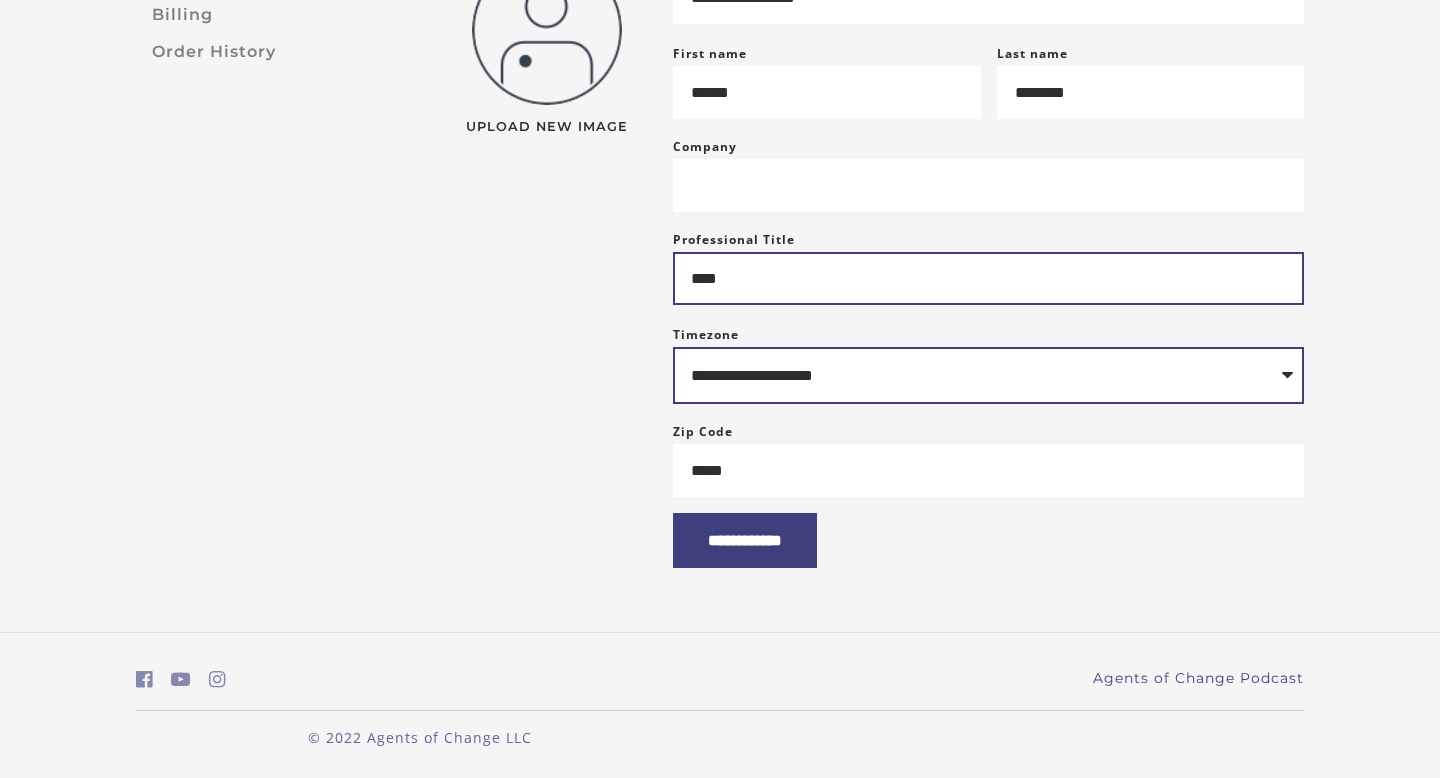 type on "****" 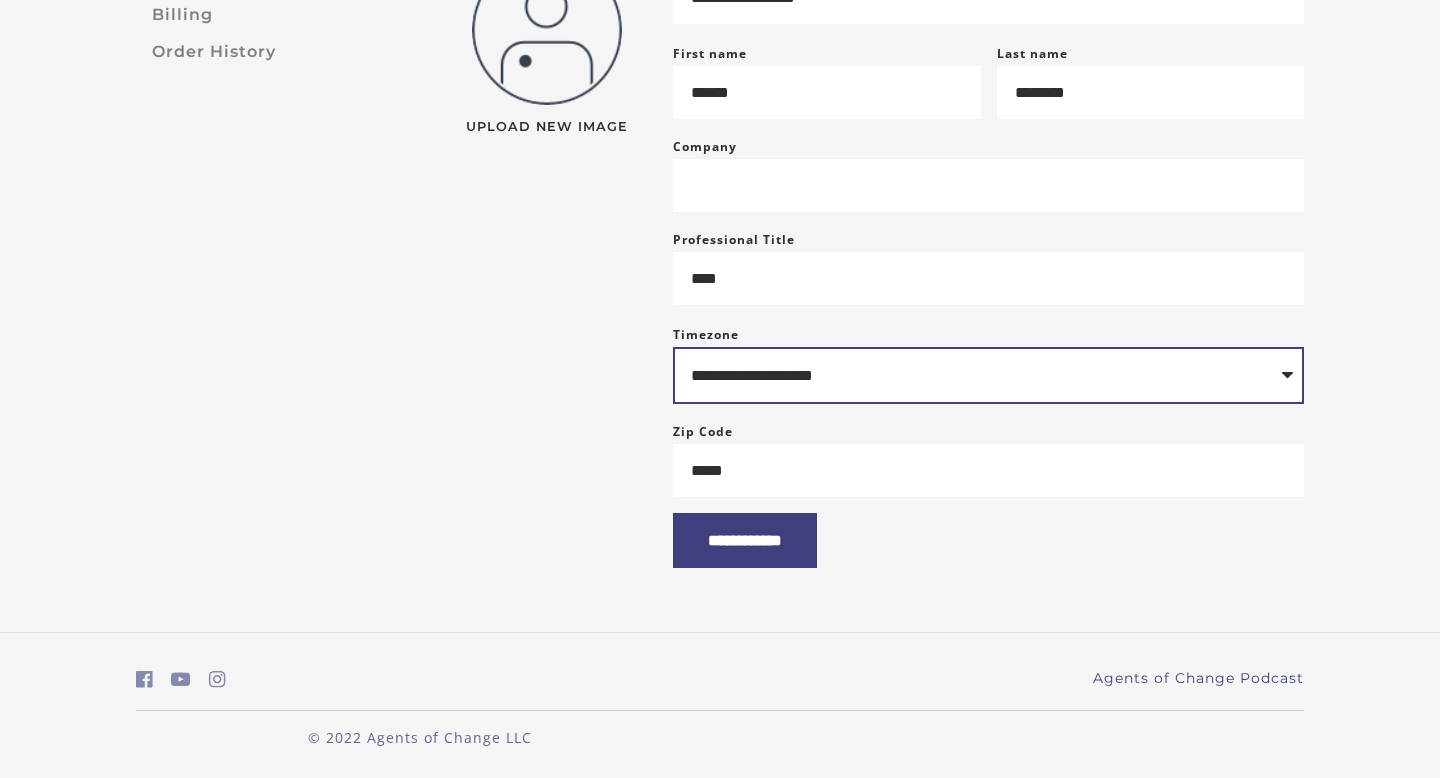 click on "**********" at bounding box center [988, 376] 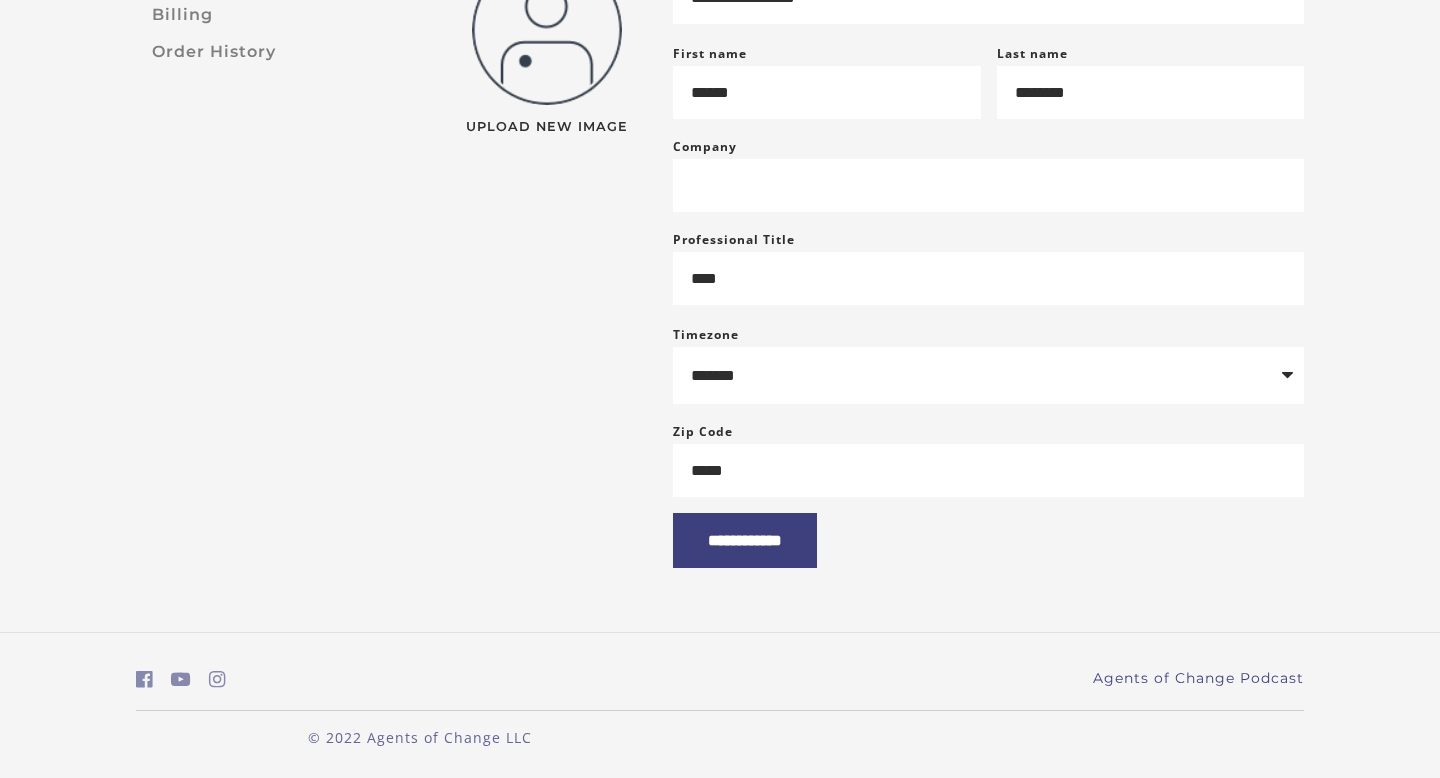 click on "**********" at bounding box center [988, 540] 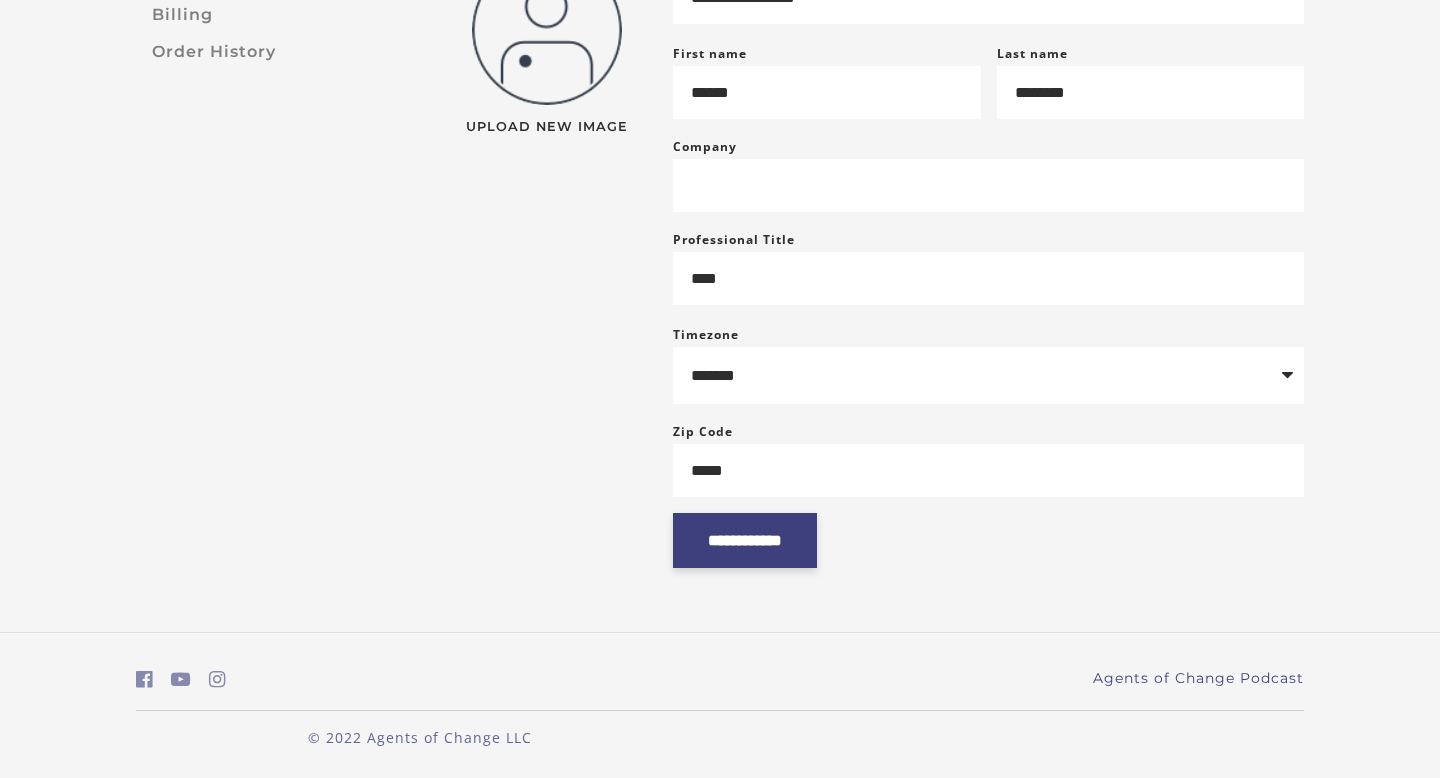 click on "**********" at bounding box center [745, 540] 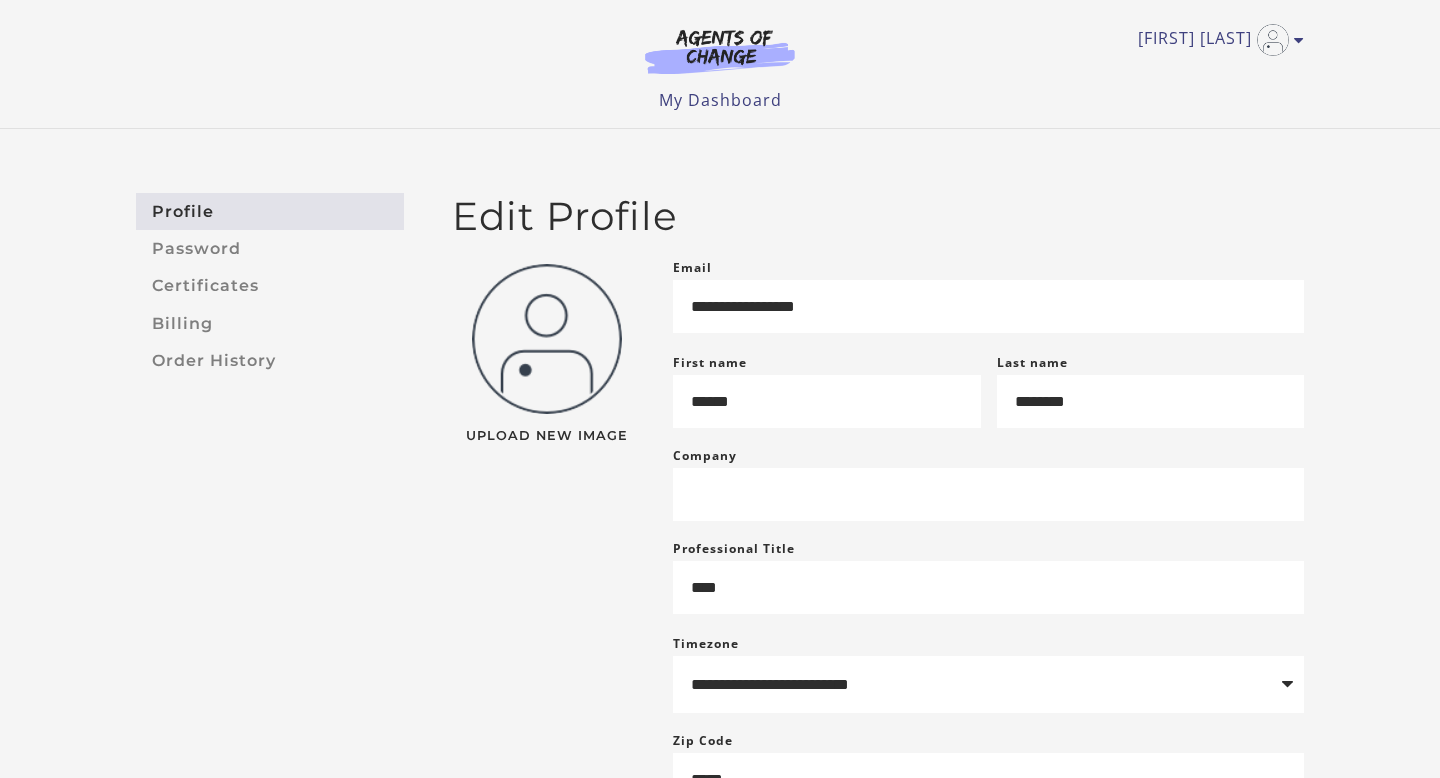 scroll, scrollTop: 0, scrollLeft: 0, axis: both 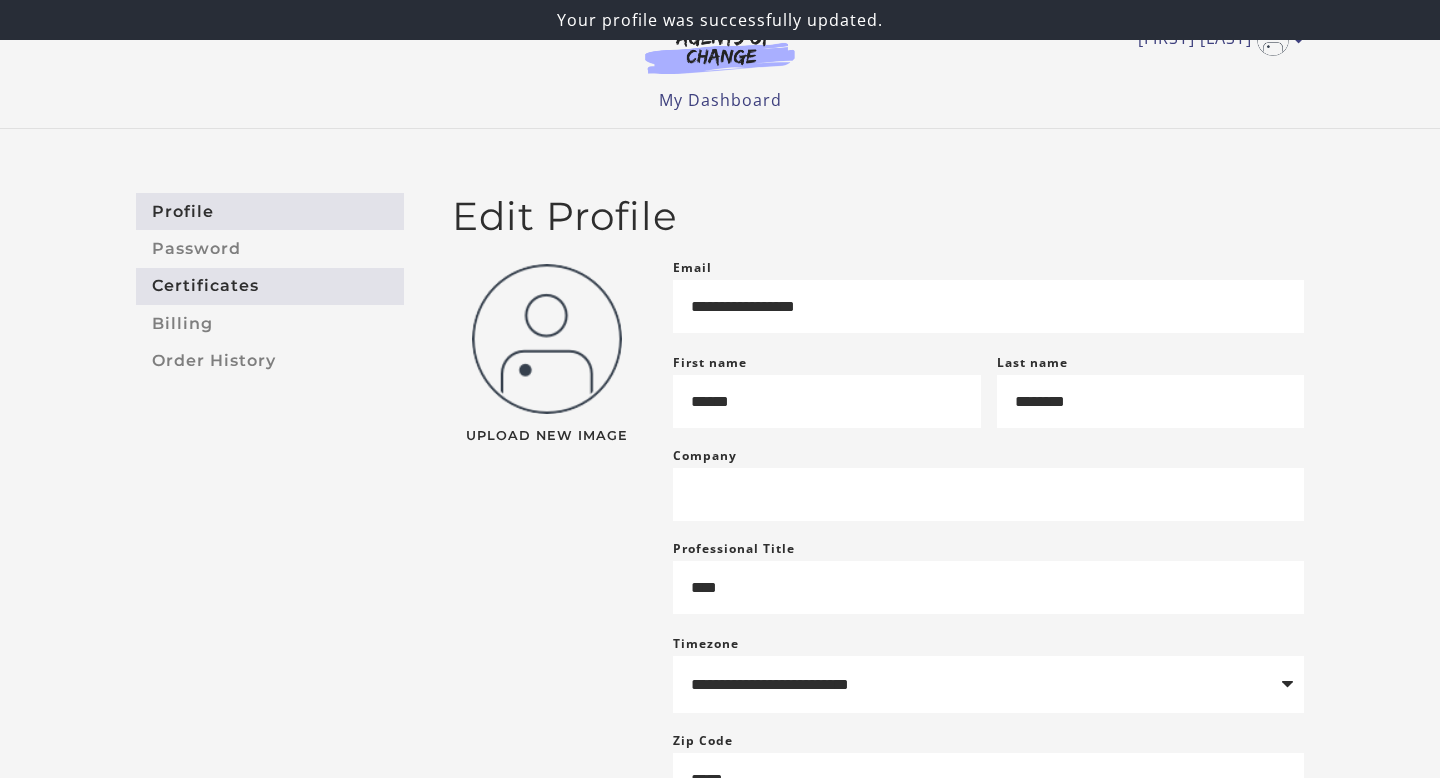 click on "Certificates" at bounding box center (270, 286) 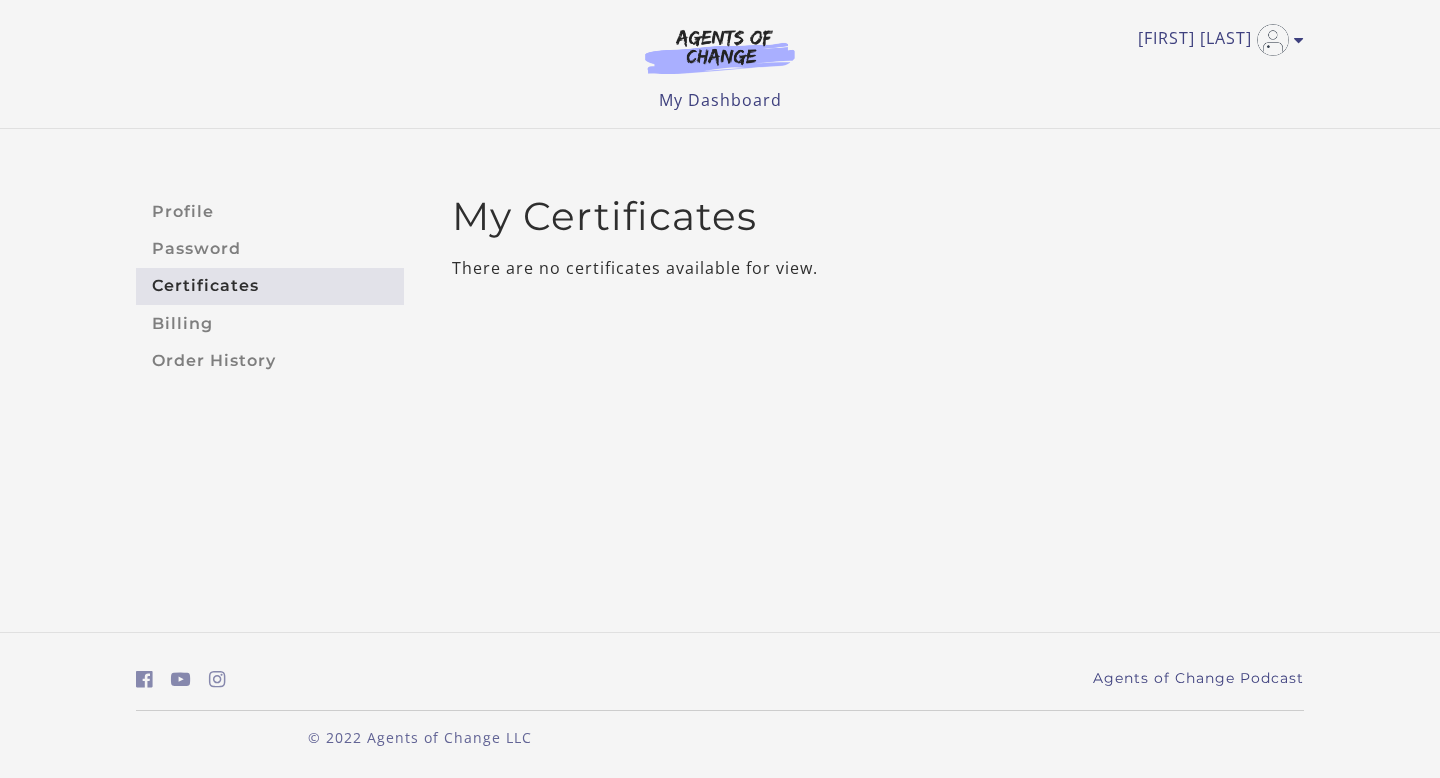 scroll, scrollTop: 0, scrollLeft: 0, axis: both 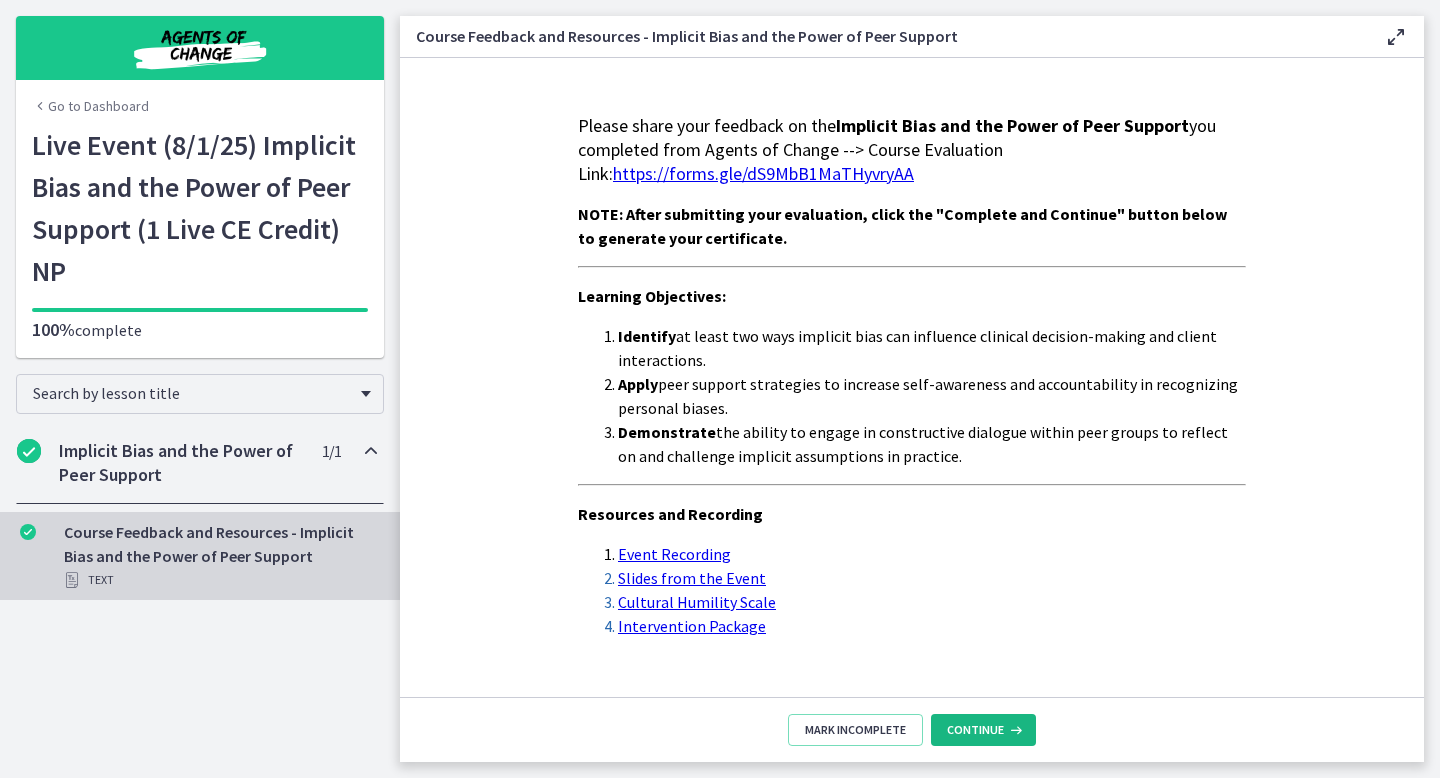 click on "Continue" at bounding box center (975, 730) 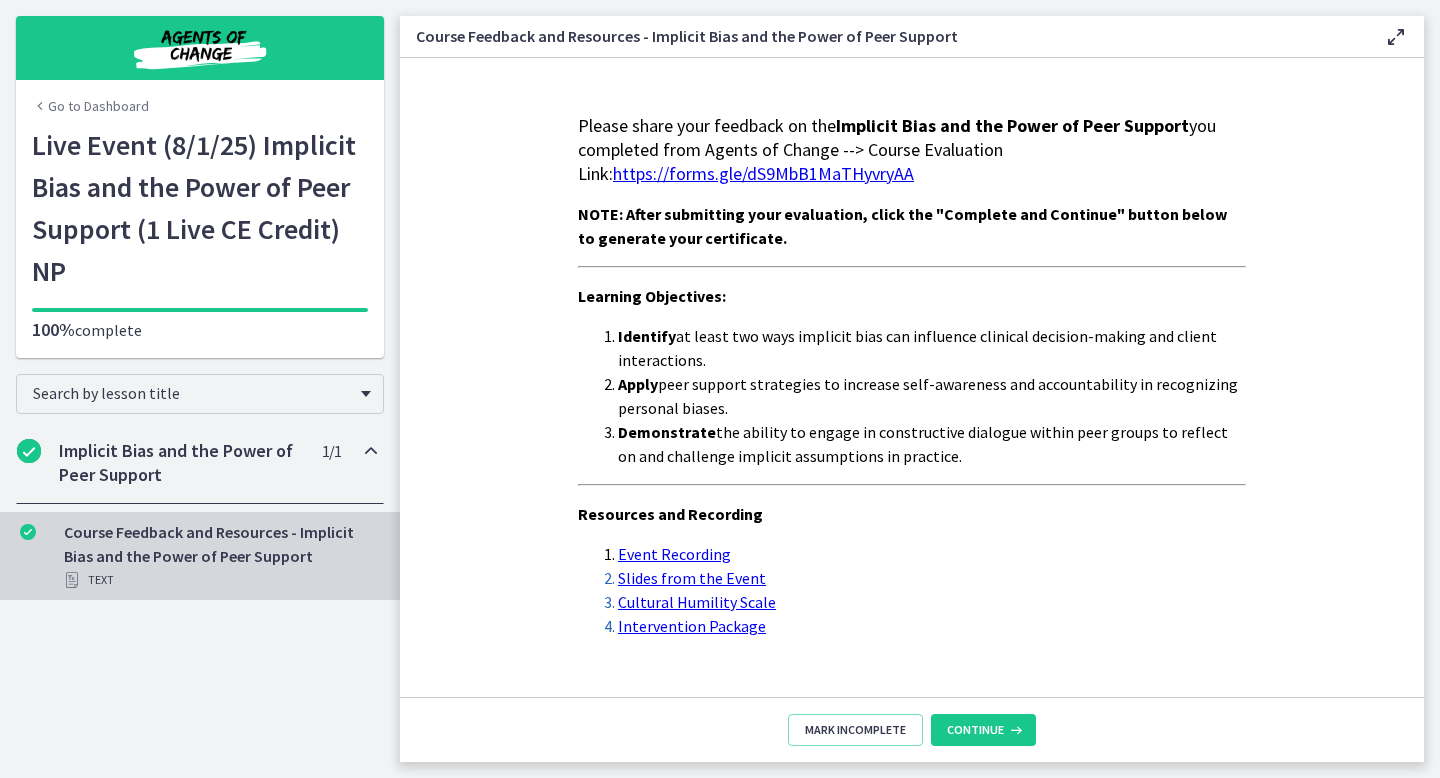 click on "Implicit Bias and the Power of Peer Support" at bounding box center [181, 463] 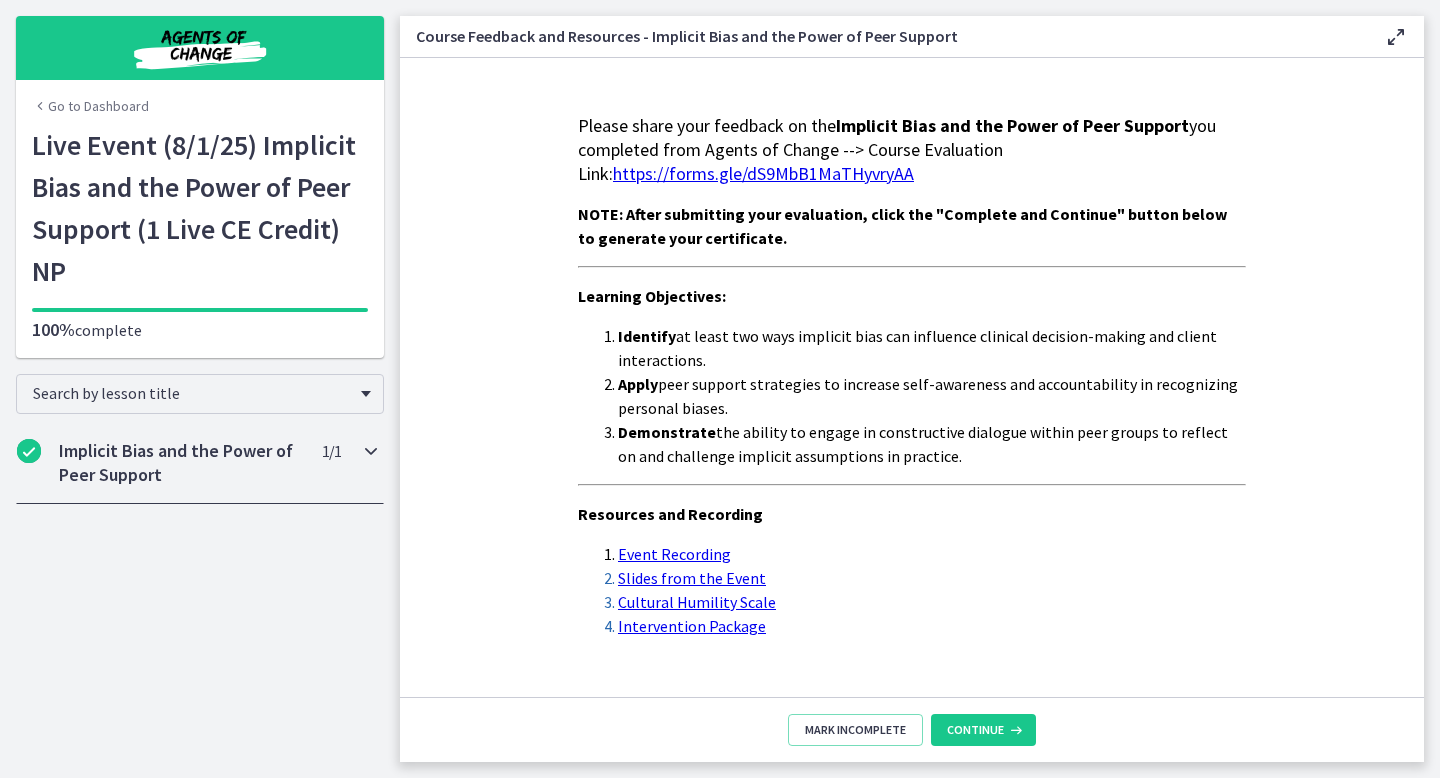 click on "Implicit Bias and the Power of Peer Support" at bounding box center [181, 463] 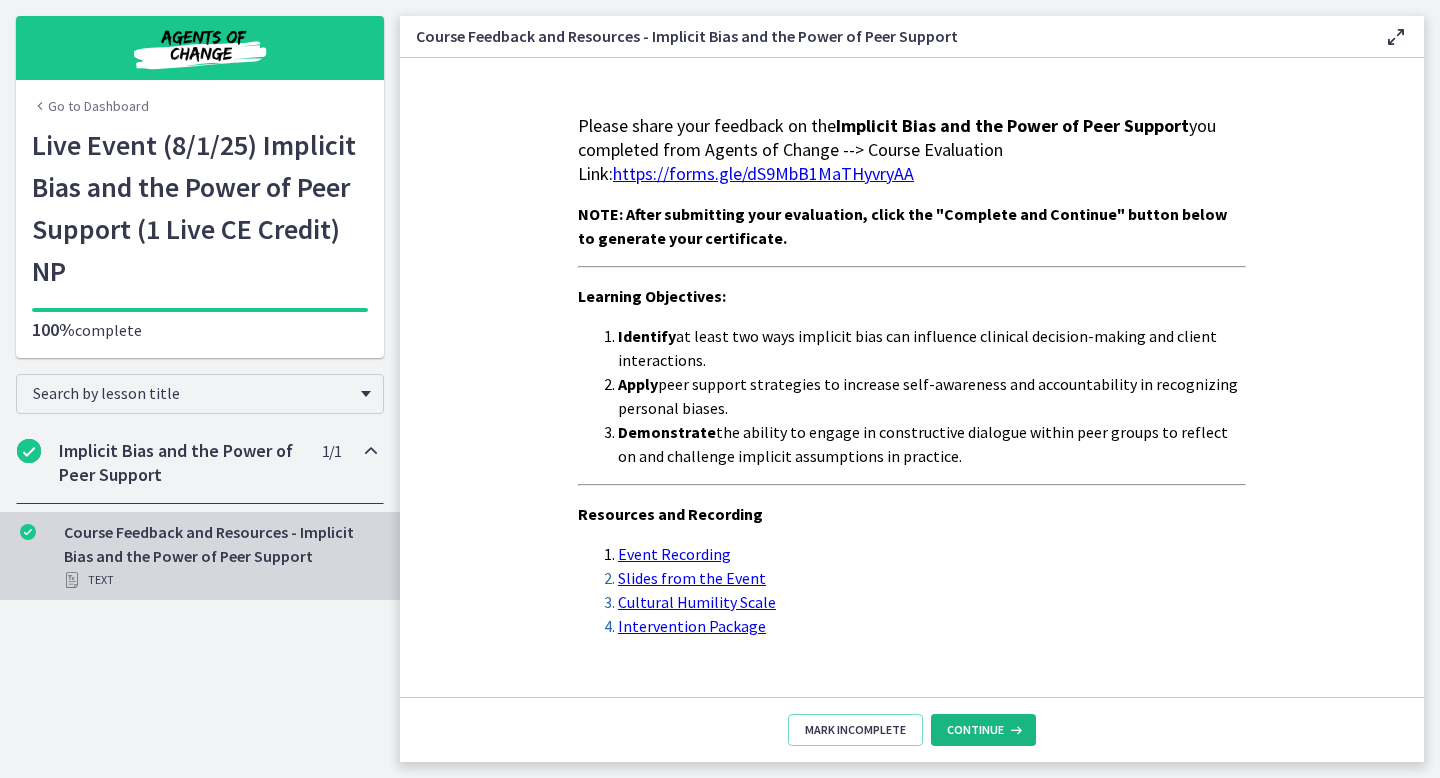 click on "Continue" at bounding box center [975, 730] 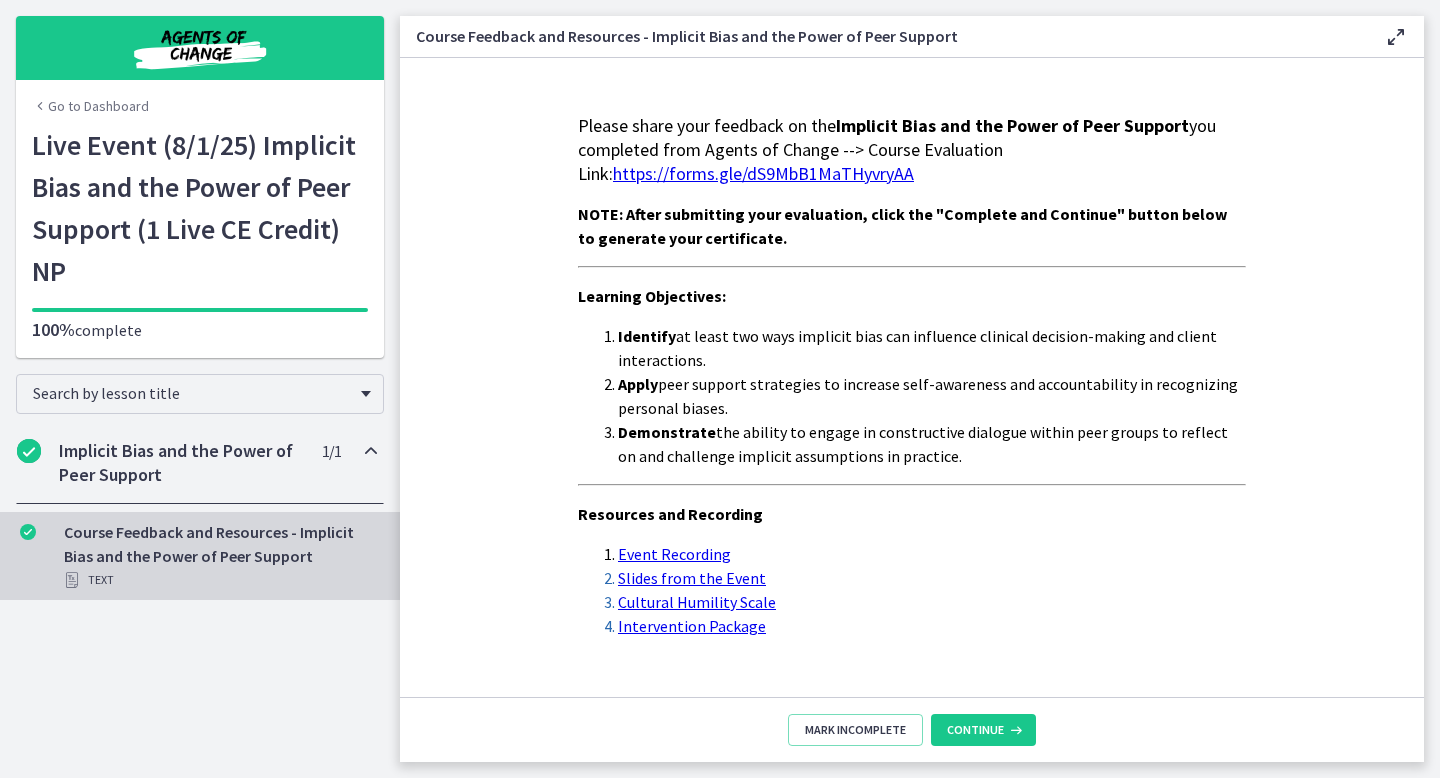 click on "https://forms.gle/dS9MbB1MaTHyvryAA" at bounding box center [763, 173] 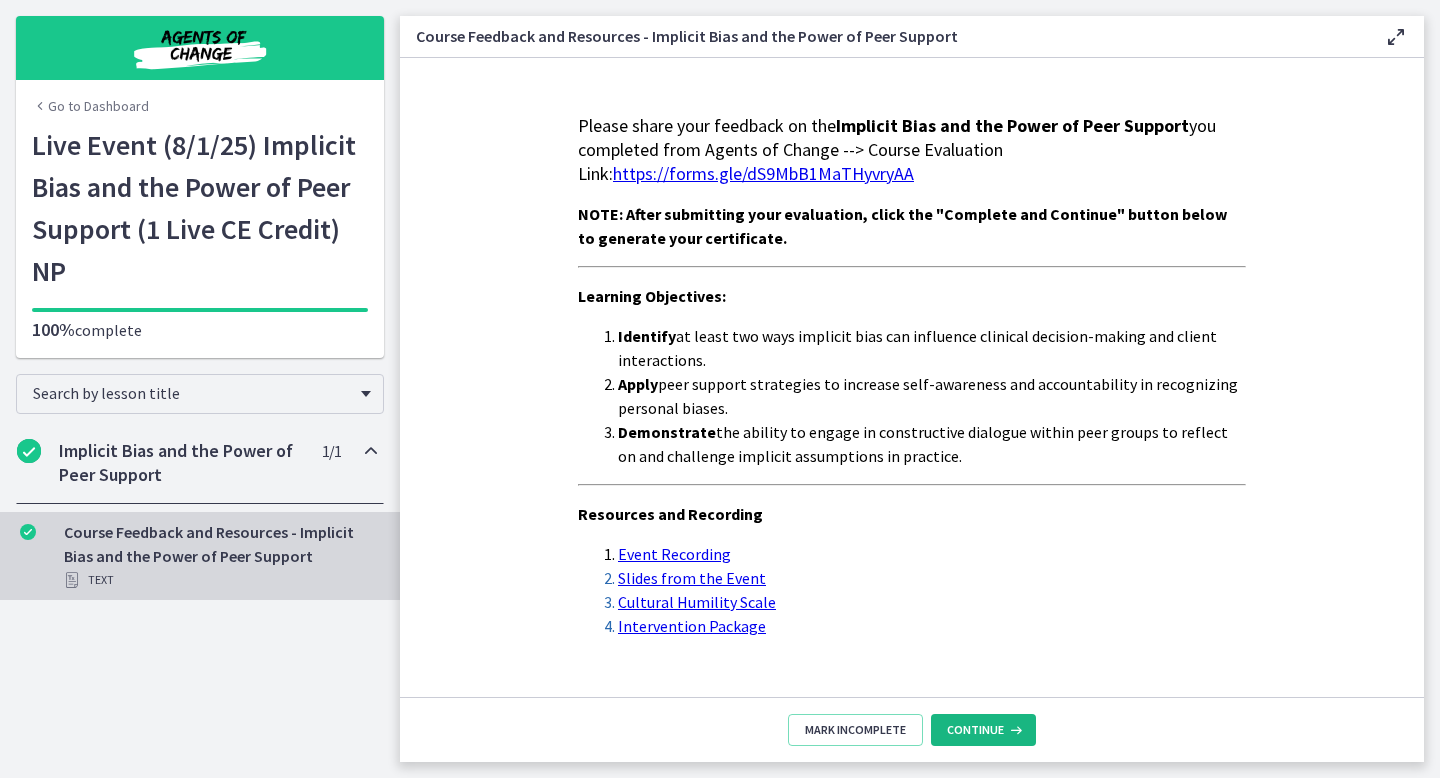 click on "Continue" at bounding box center (975, 730) 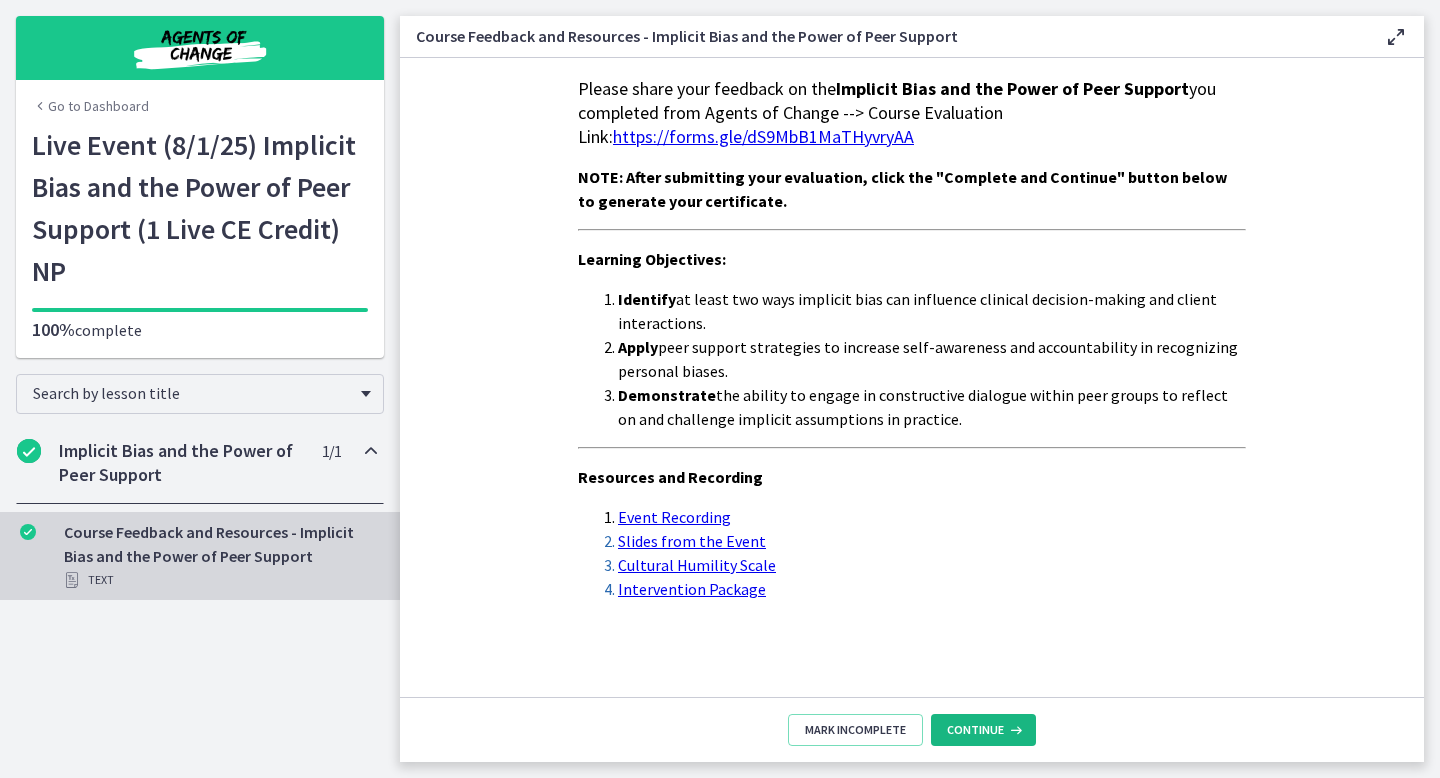 scroll, scrollTop: 0, scrollLeft: 0, axis: both 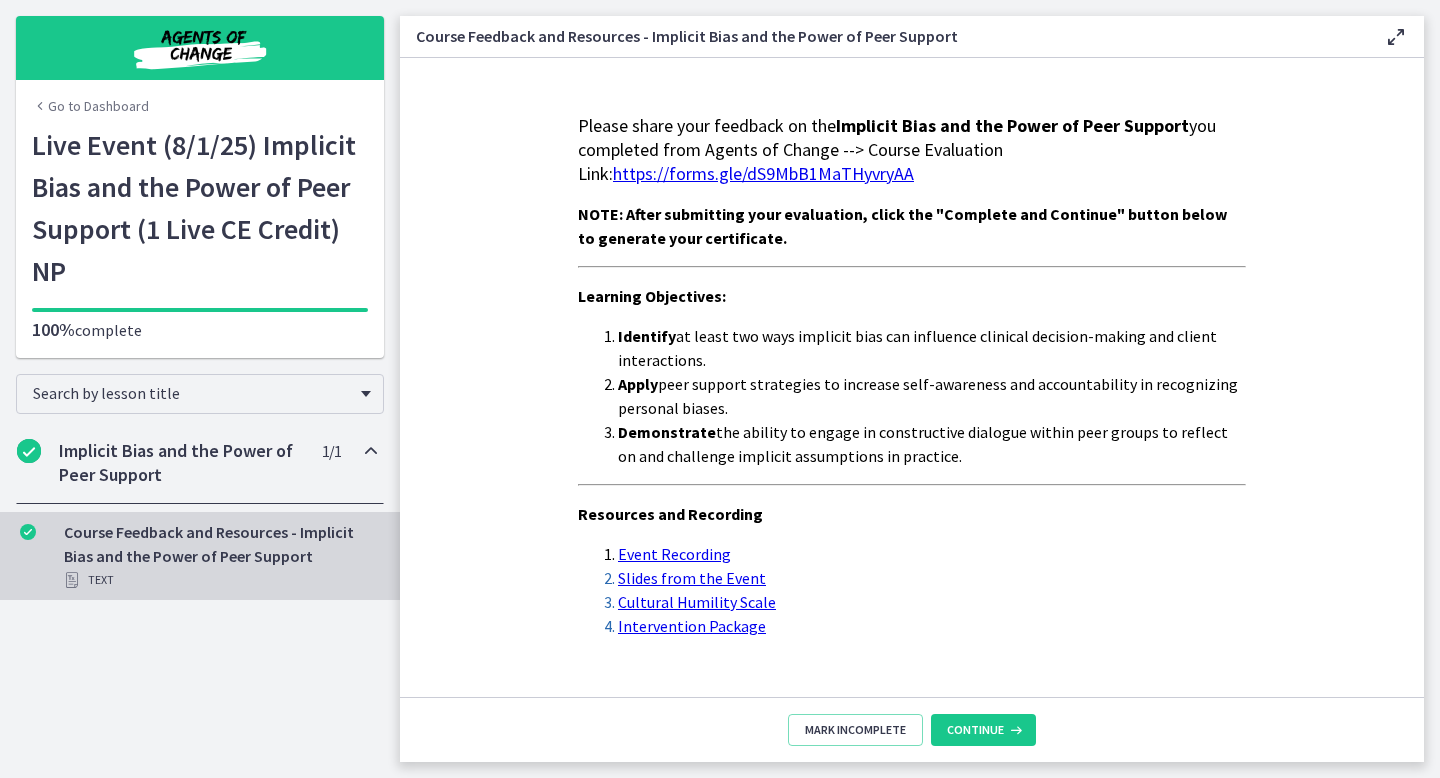 click on "Event Recording" at bounding box center [674, 554] 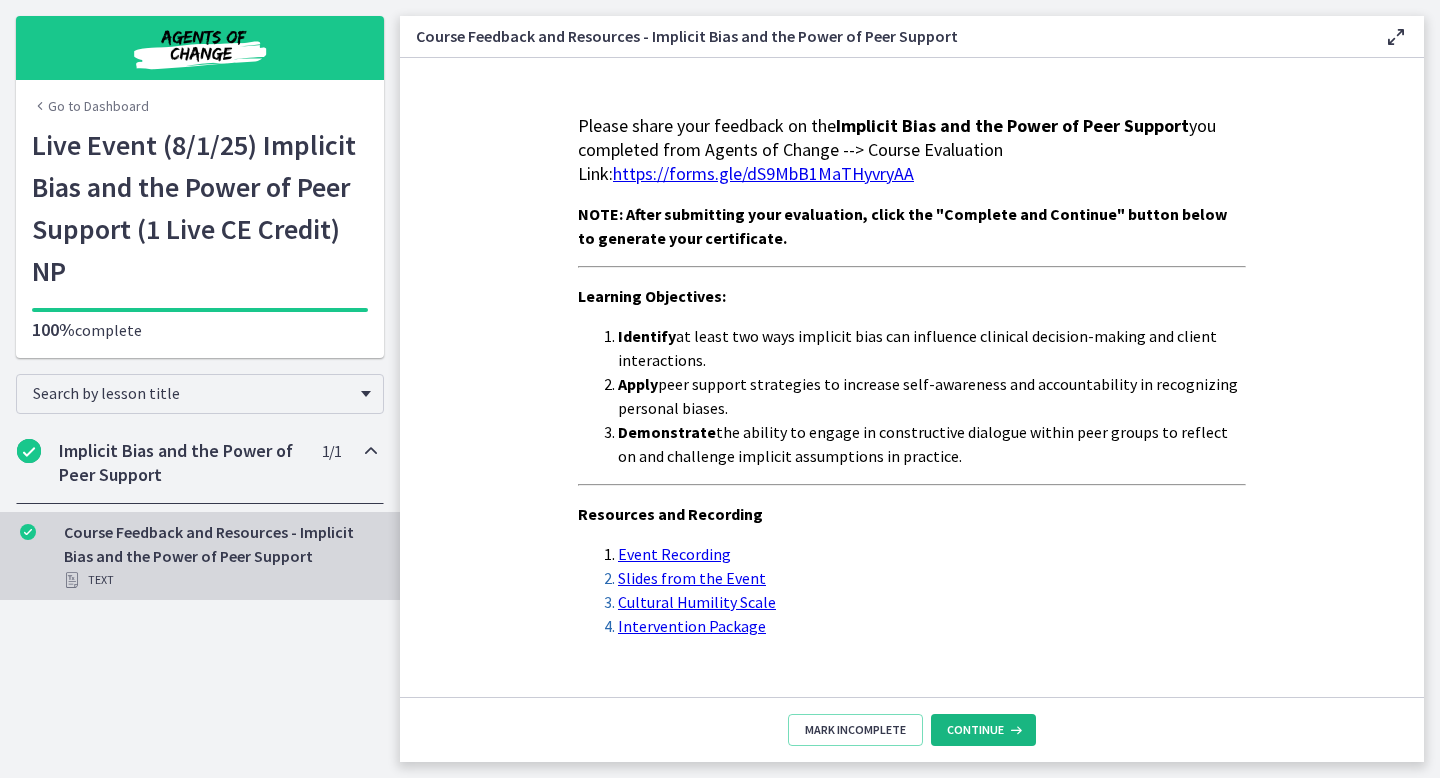 click on "Continue" at bounding box center [975, 730] 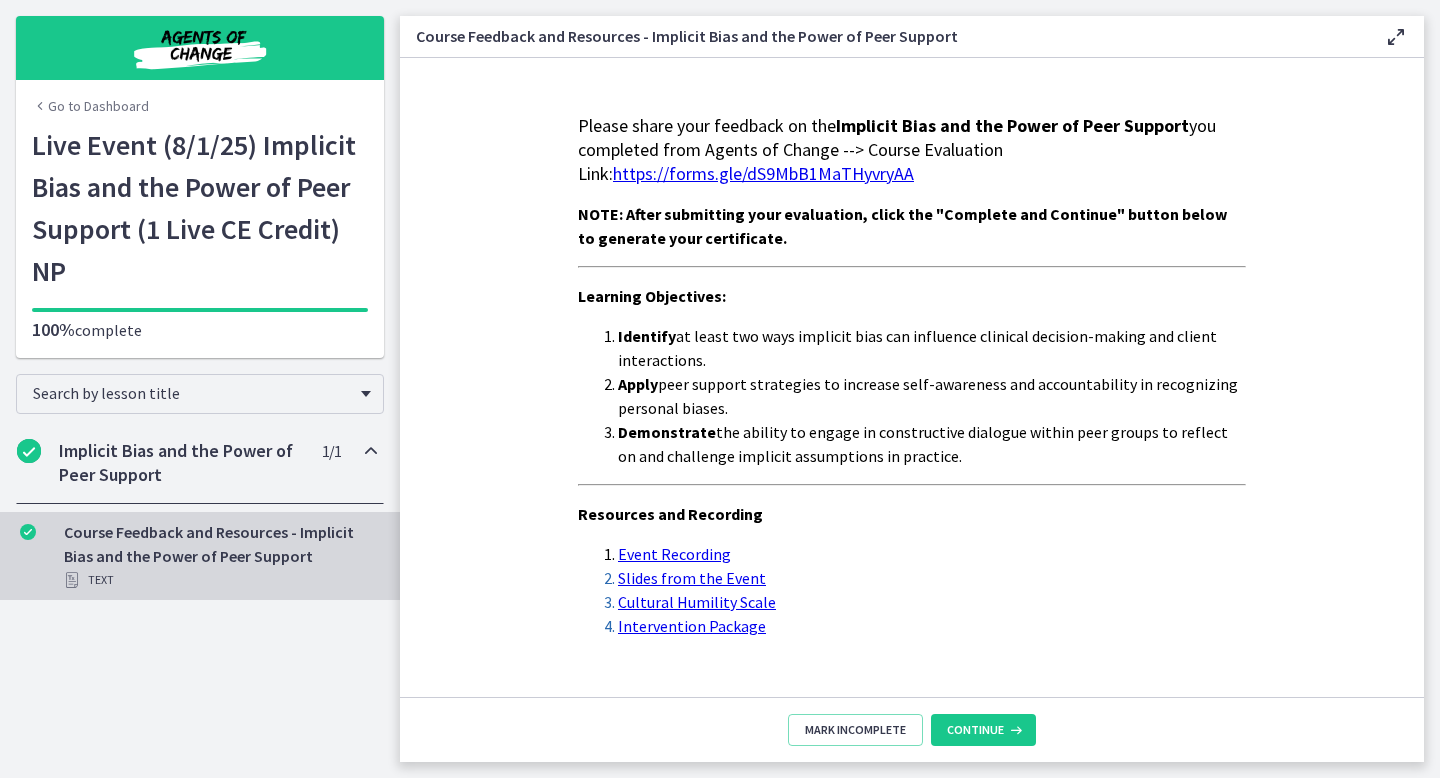 click on "https://forms.gle/dS9MbB1MaTHyvryAA" at bounding box center (763, 173) 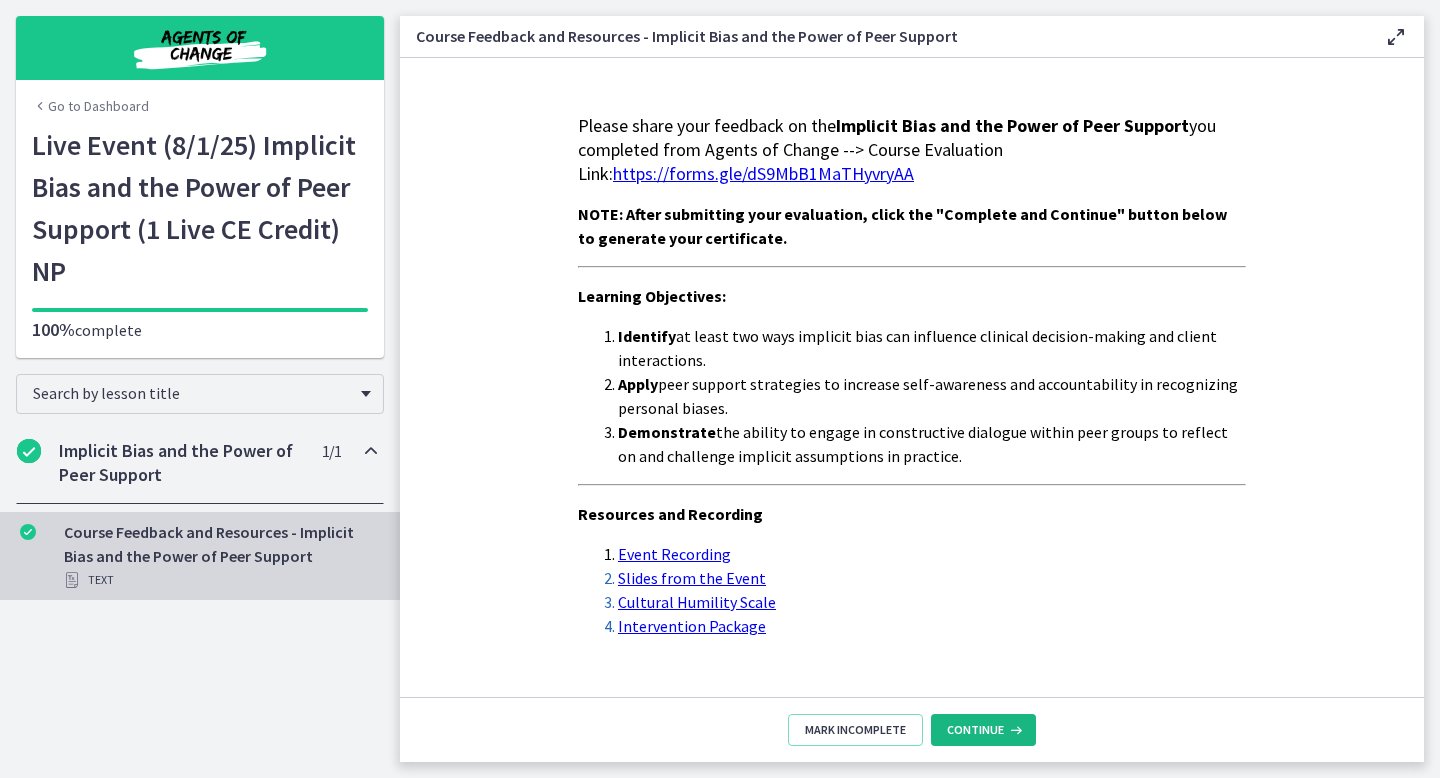 click on "Continue" at bounding box center (983, 730) 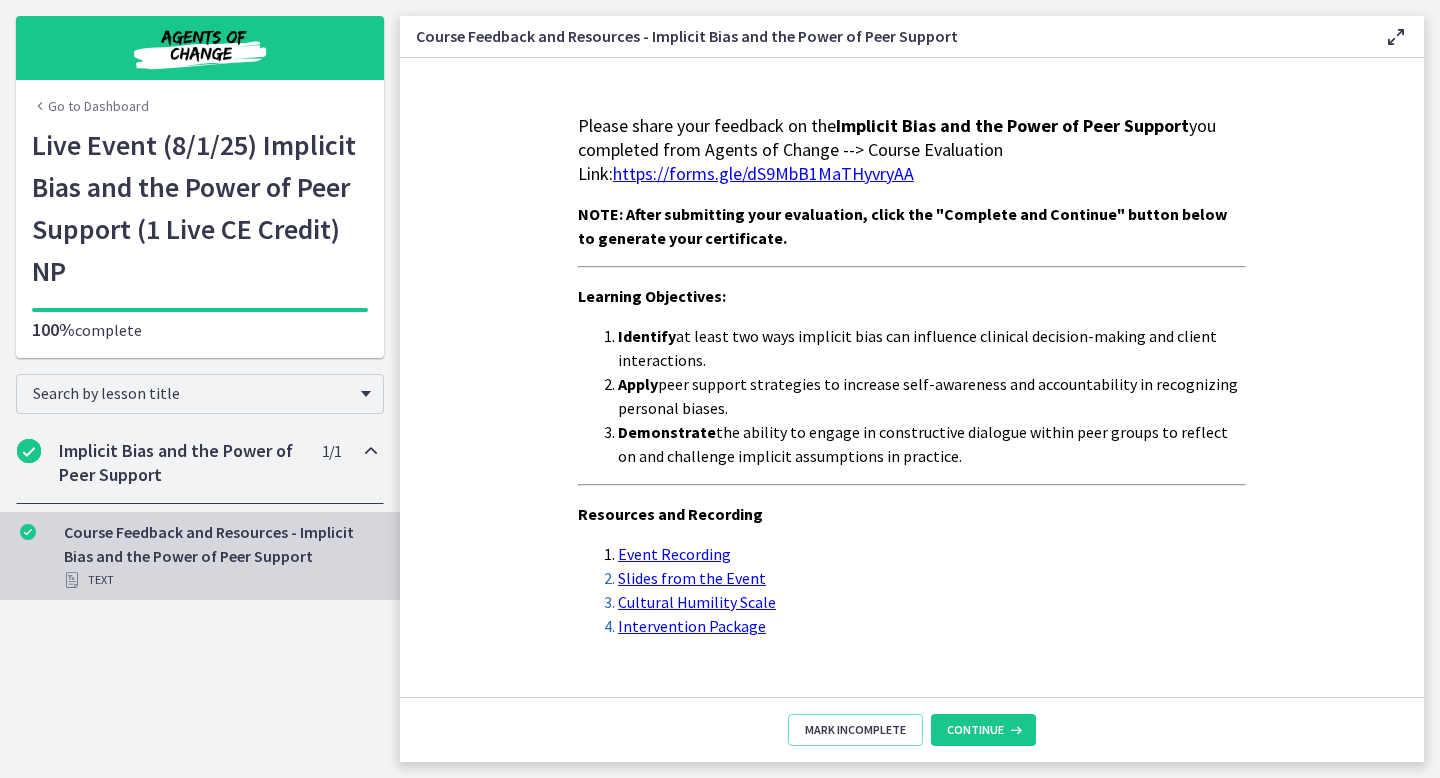click at bounding box center (1396, 37) 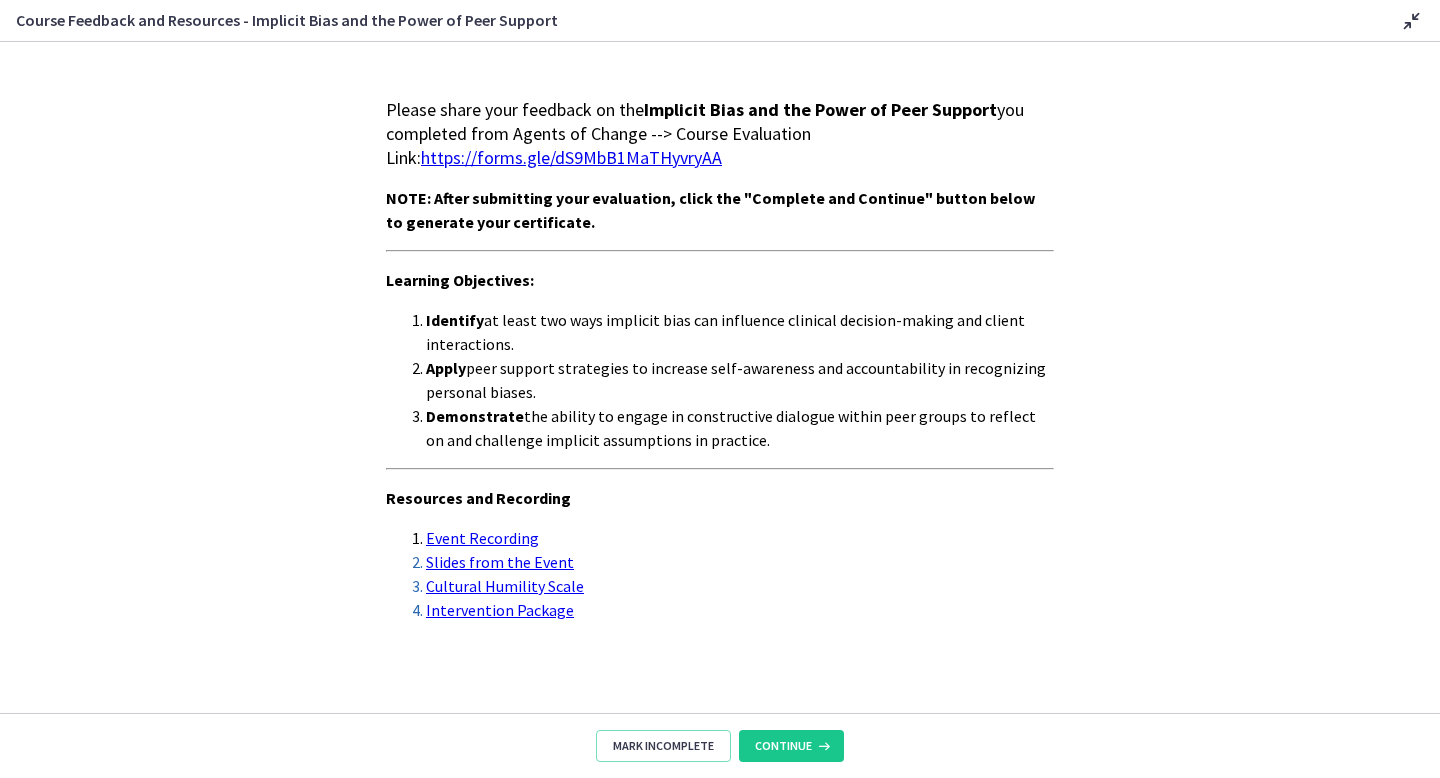 click at bounding box center (1412, 21) 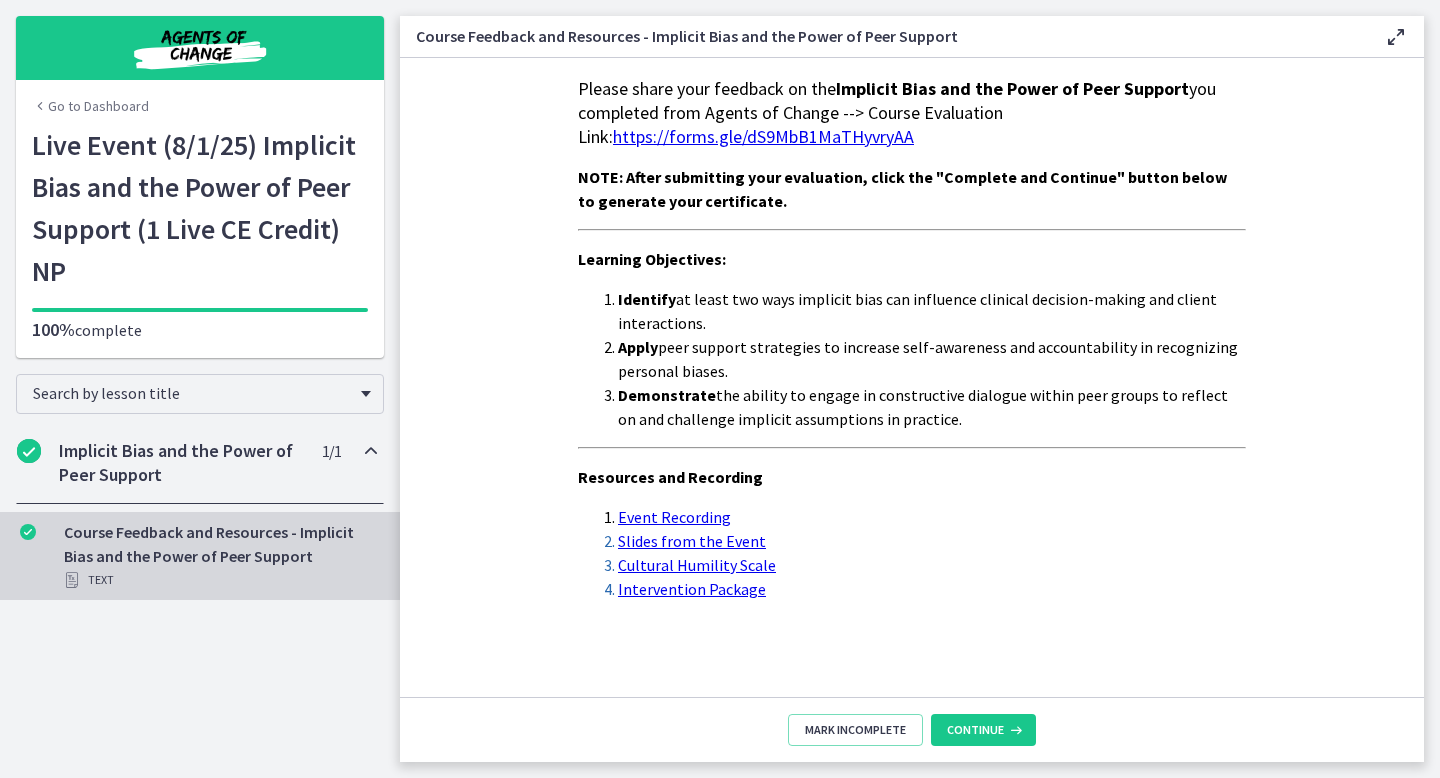 scroll, scrollTop: 0, scrollLeft: 0, axis: both 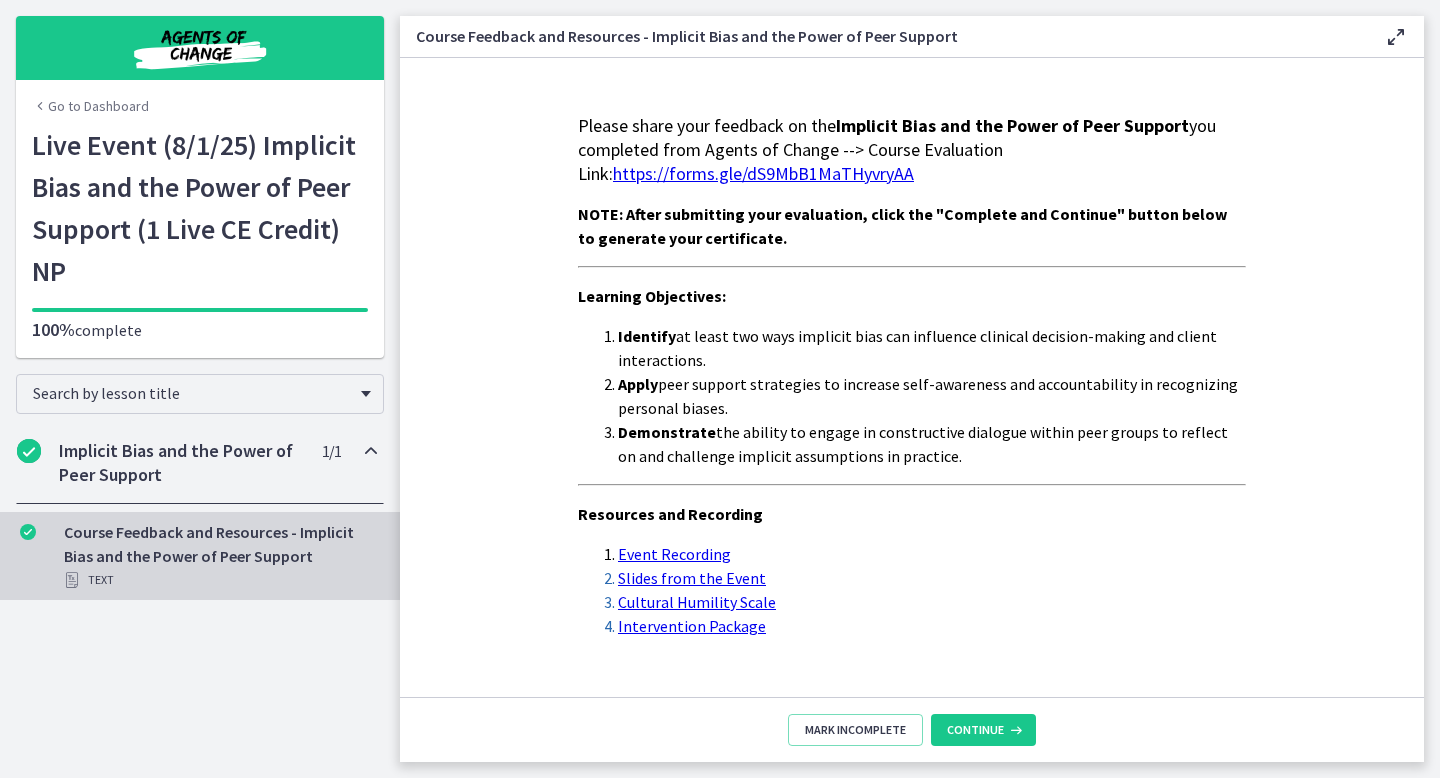 click on "Go to Dashboard" at bounding box center (90, 106) 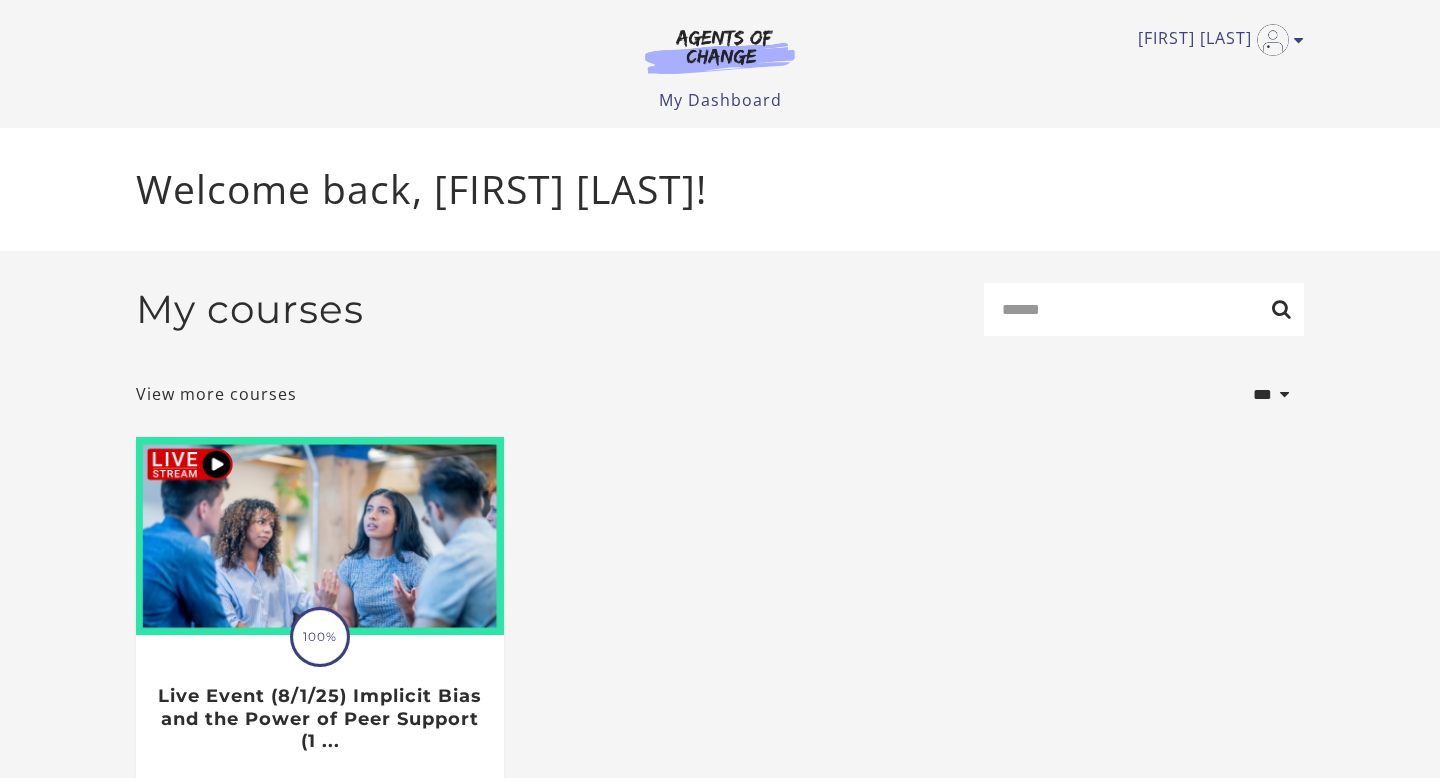 scroll, scrollTop: 0, scrollLeft: 0, axis: both 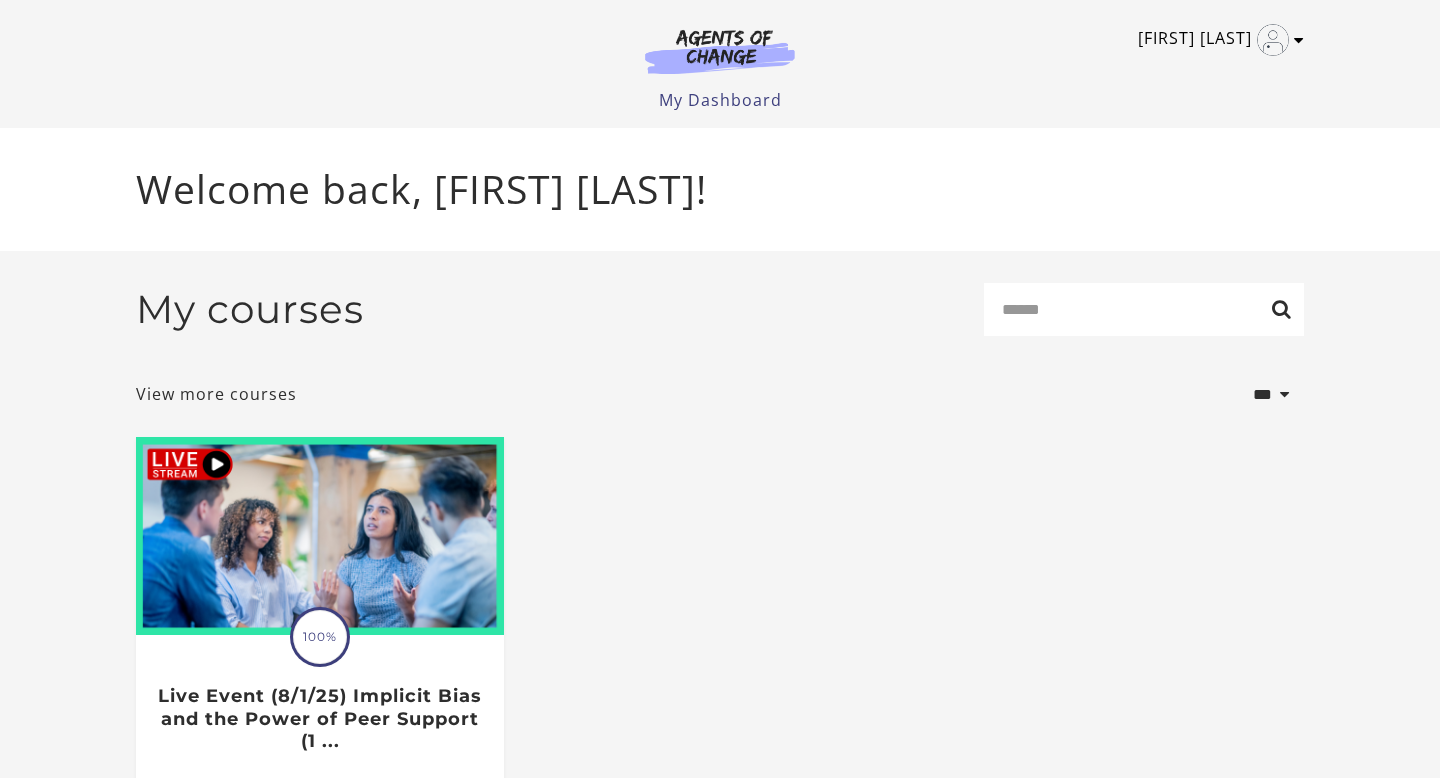 click at bounding box center (1299, 40) 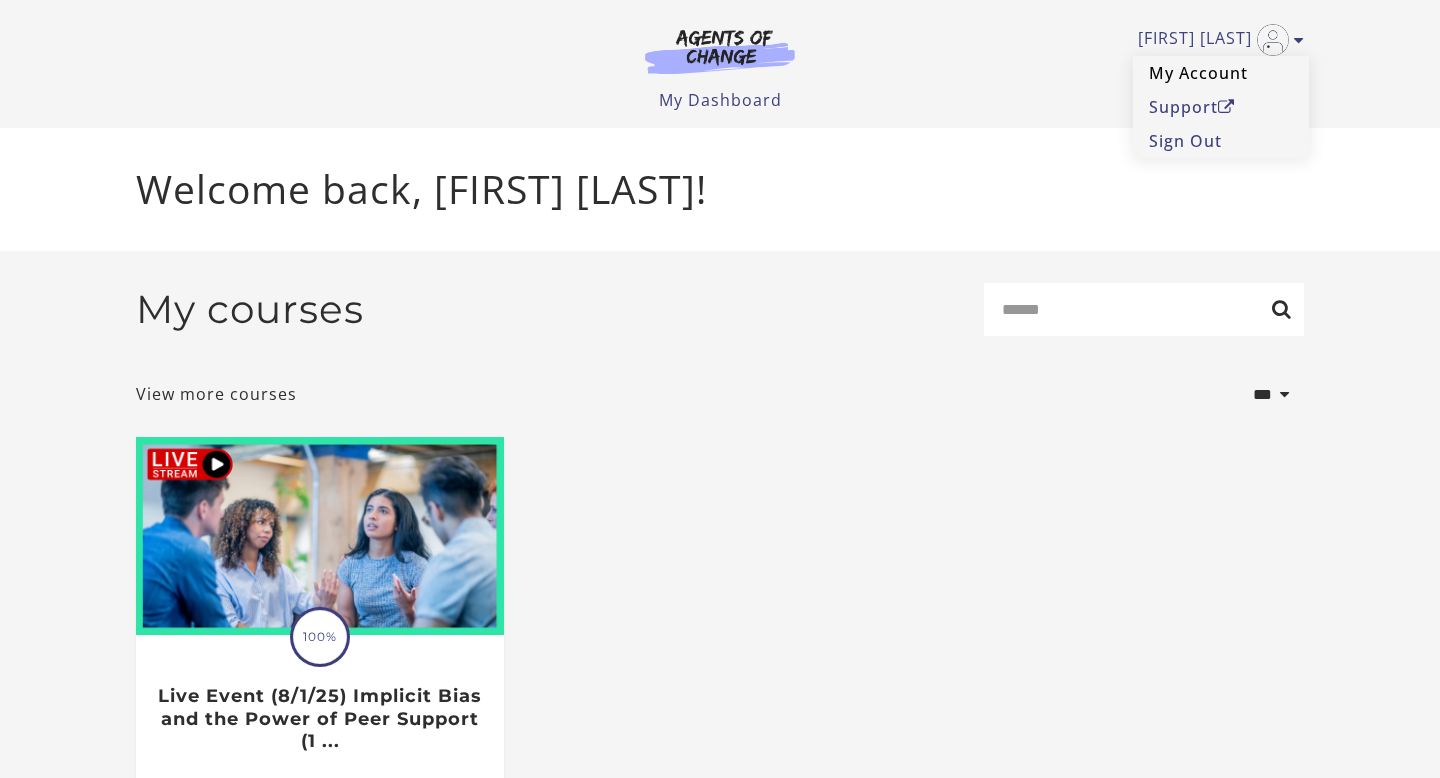 click on "My Account" at bounding box center (1221, 73) 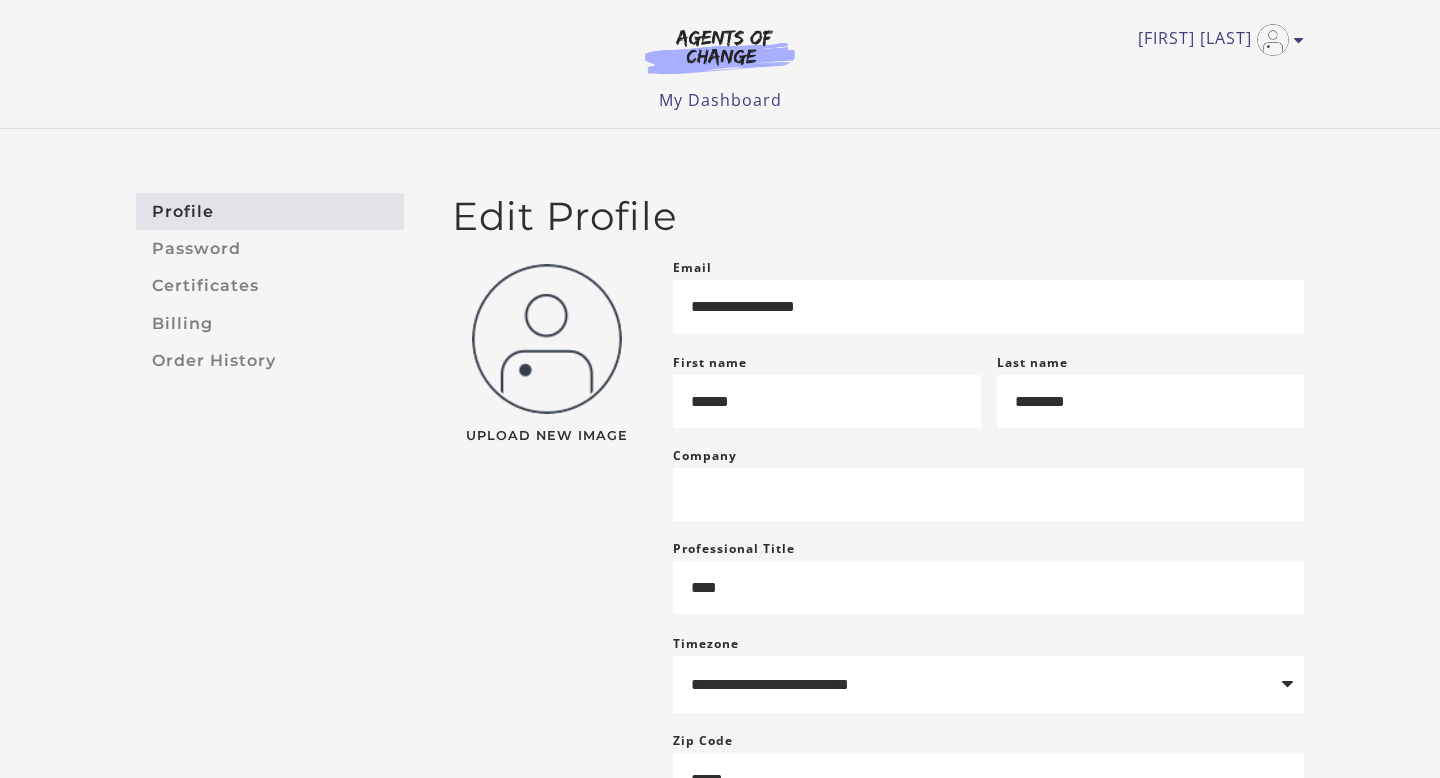 scroll, scrollTop: 0, scrollLeft: 0, axis: both 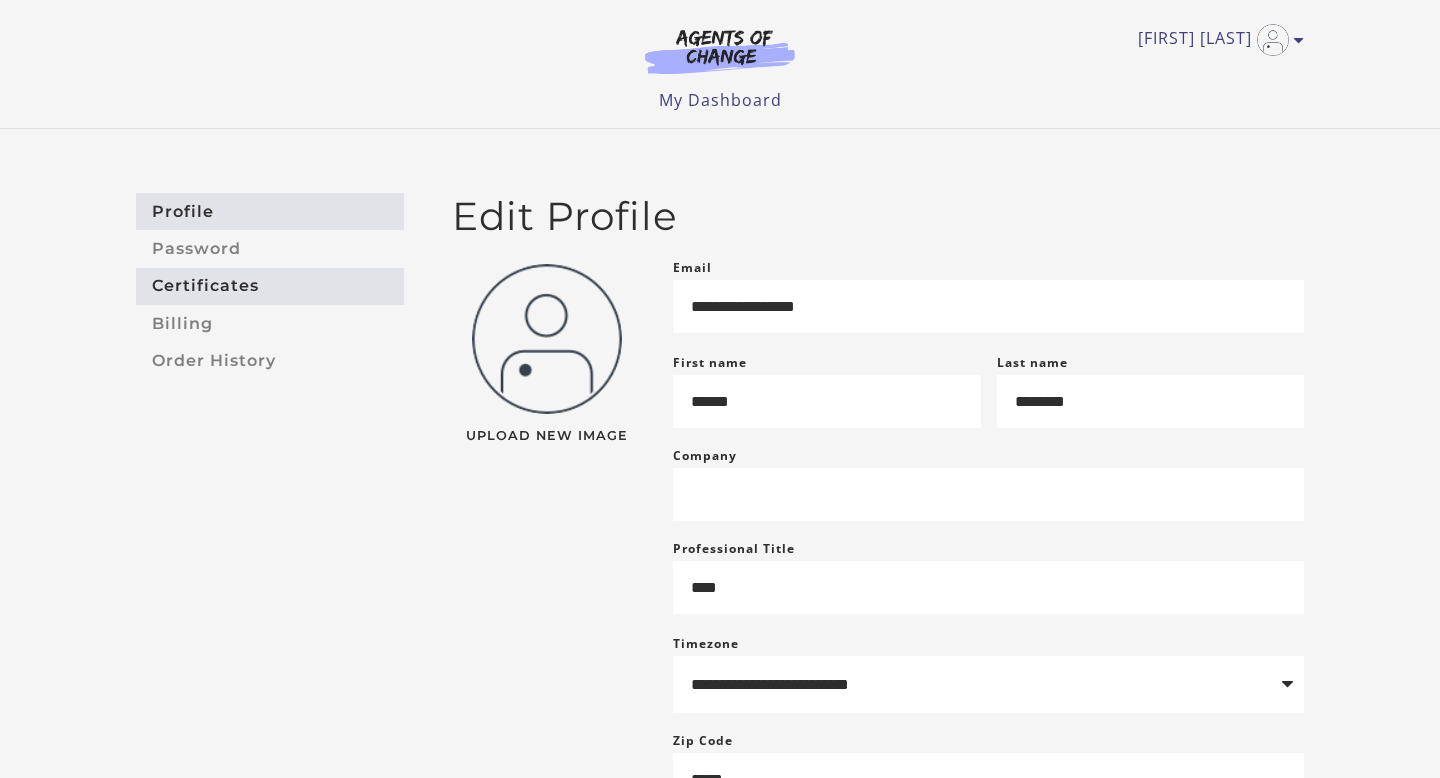 click on "Certificates" at bounding box center [270, 286] 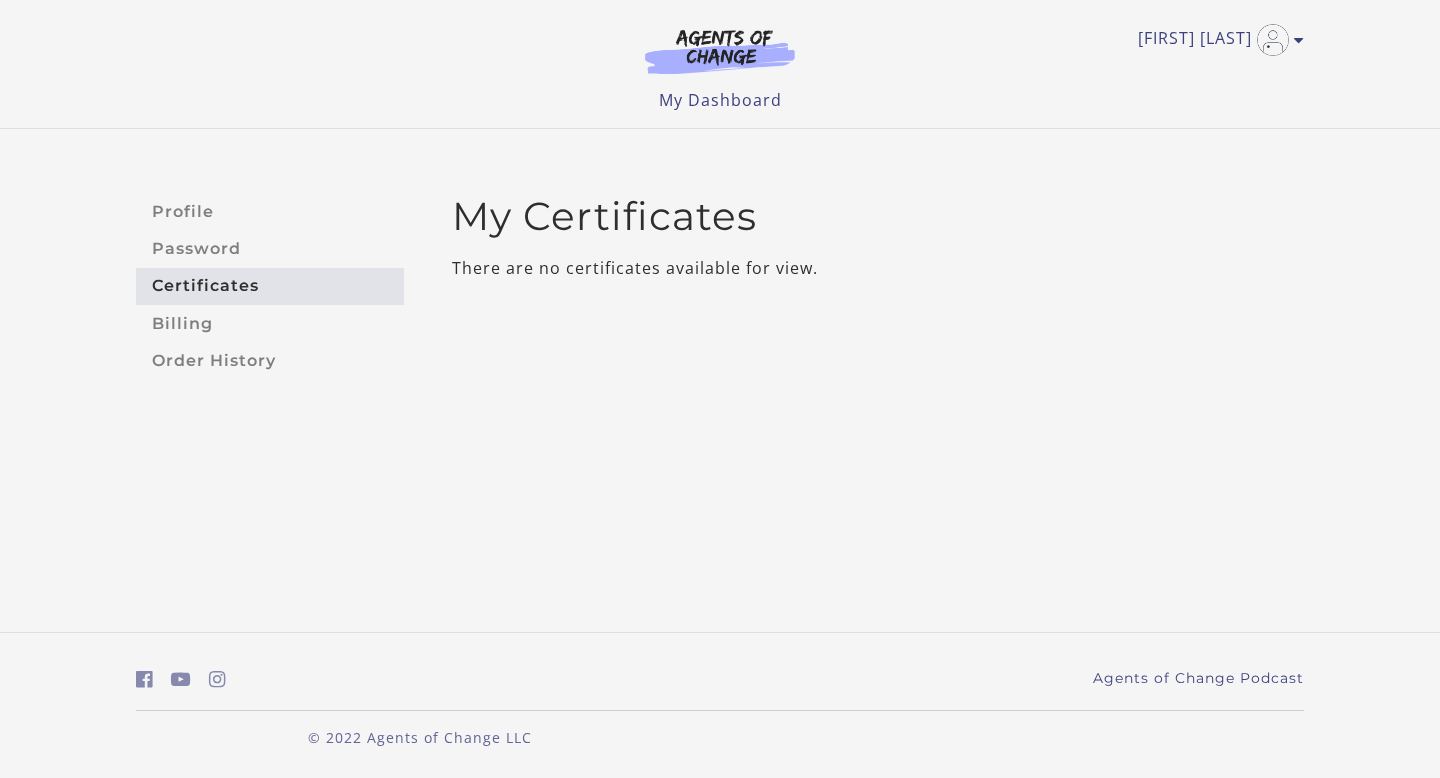 scroll, scrollTop: 0, scrollLeft: 0, axis: both 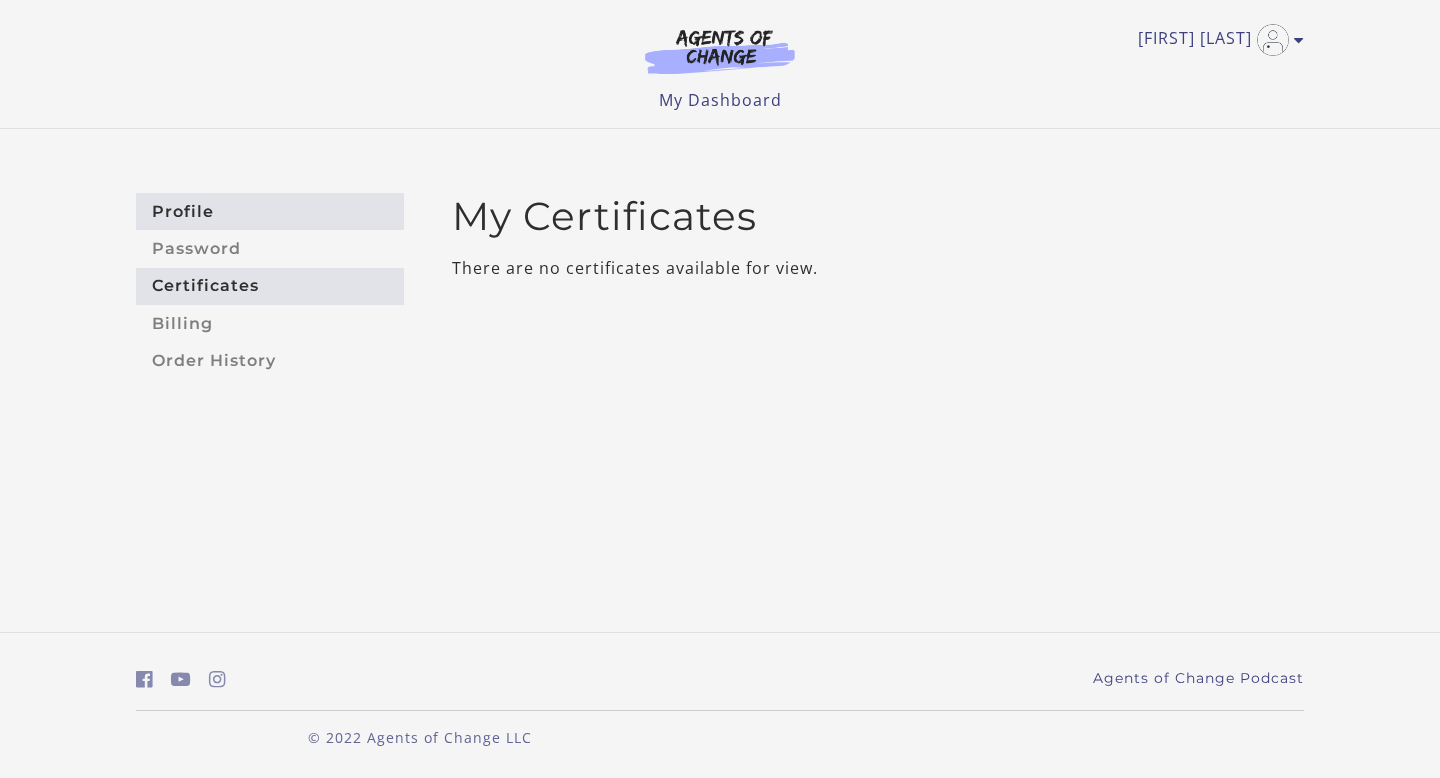 click on "Profile" at bounding box center (270, 211) 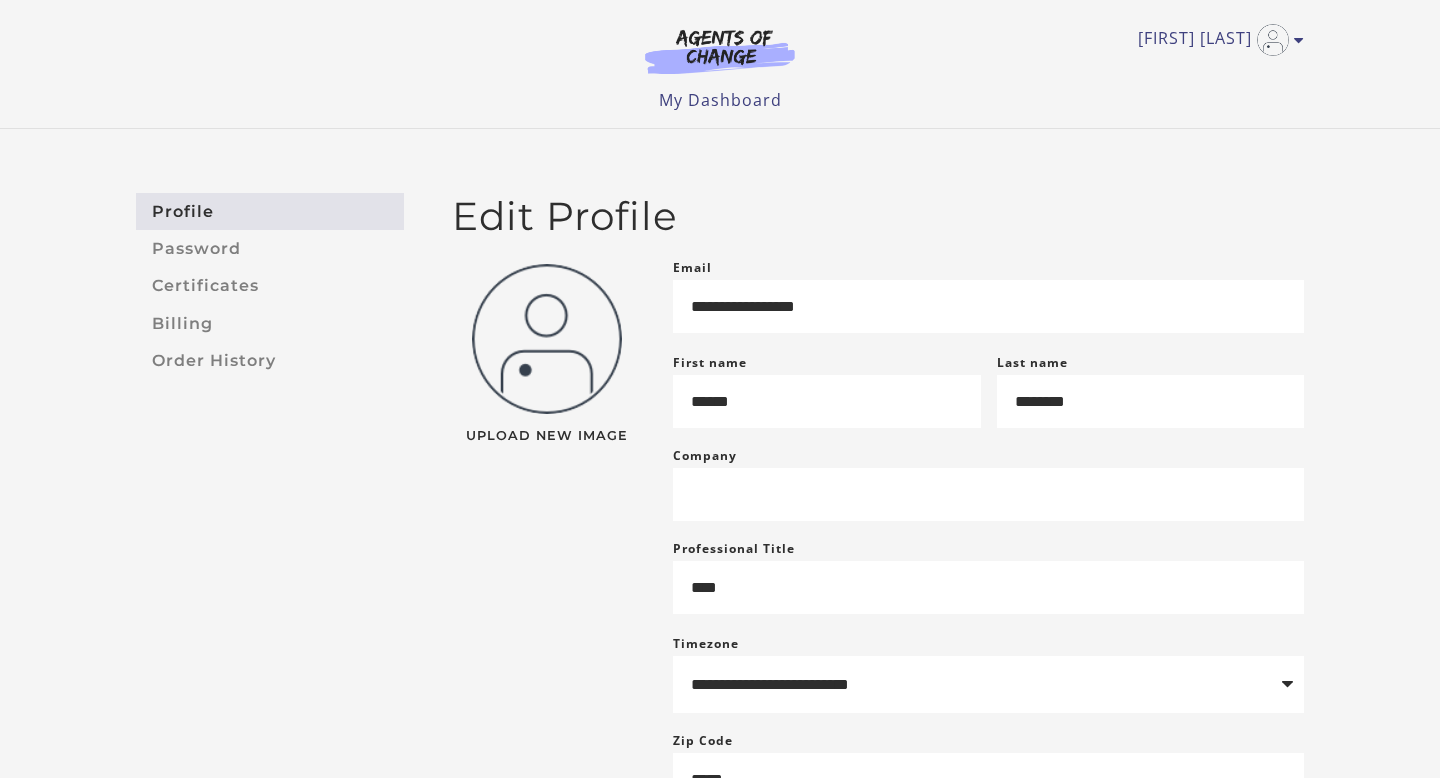 scroll, scrollTop: 0, scrollLeft: 0, axis: both 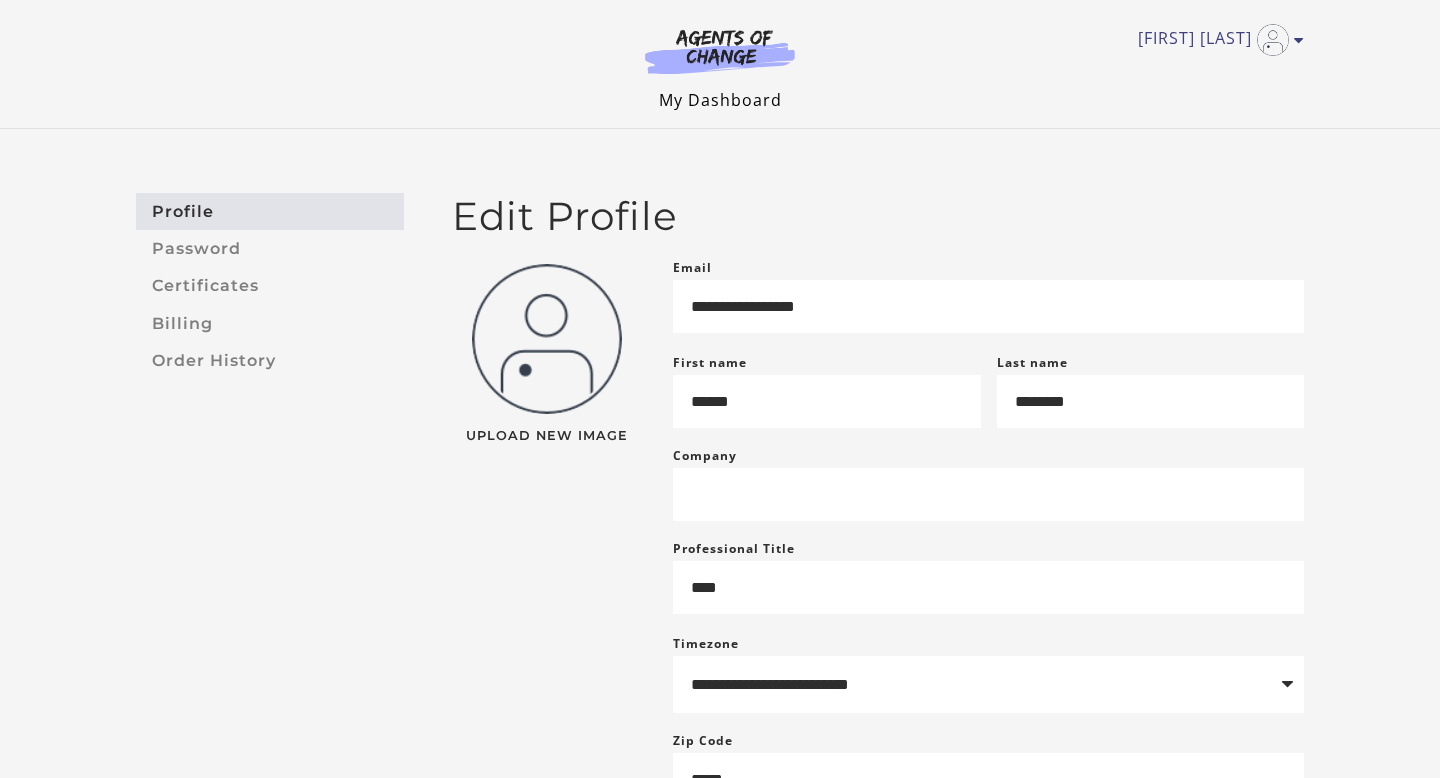 click on "My Dashboard" at bounding box center [720, 100] 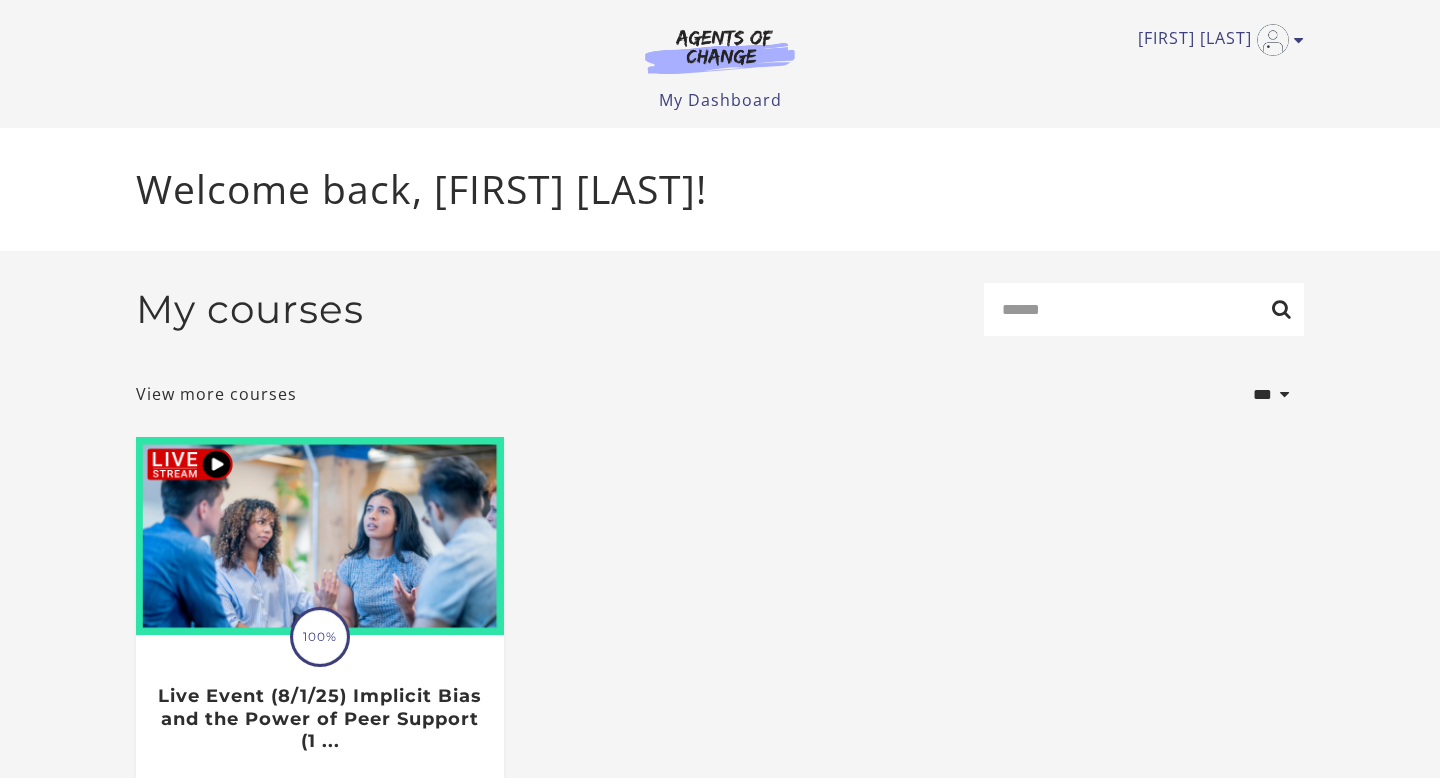 scroll, scrollTop: 0, scrollLeft: 0, axis: both 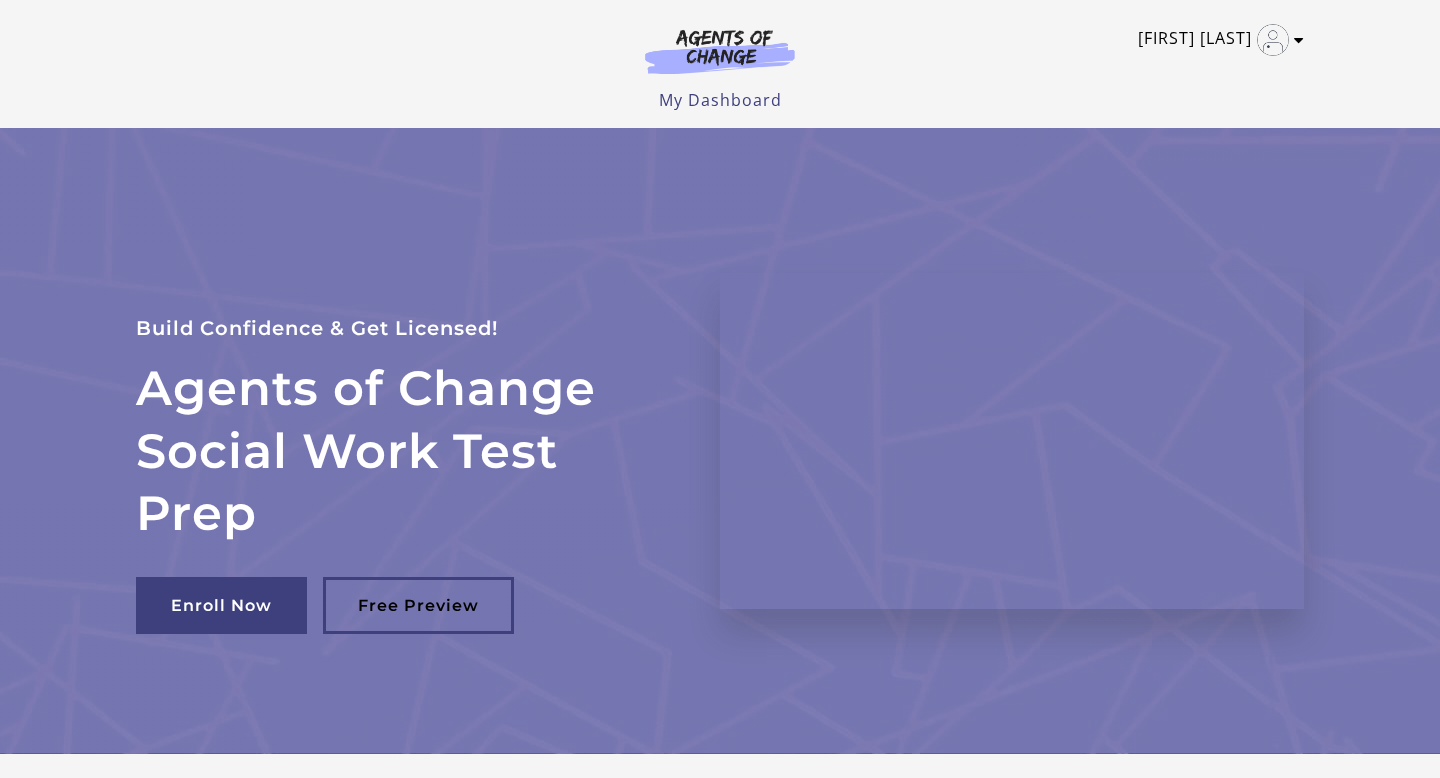 click at bounding box center (1299, 40) 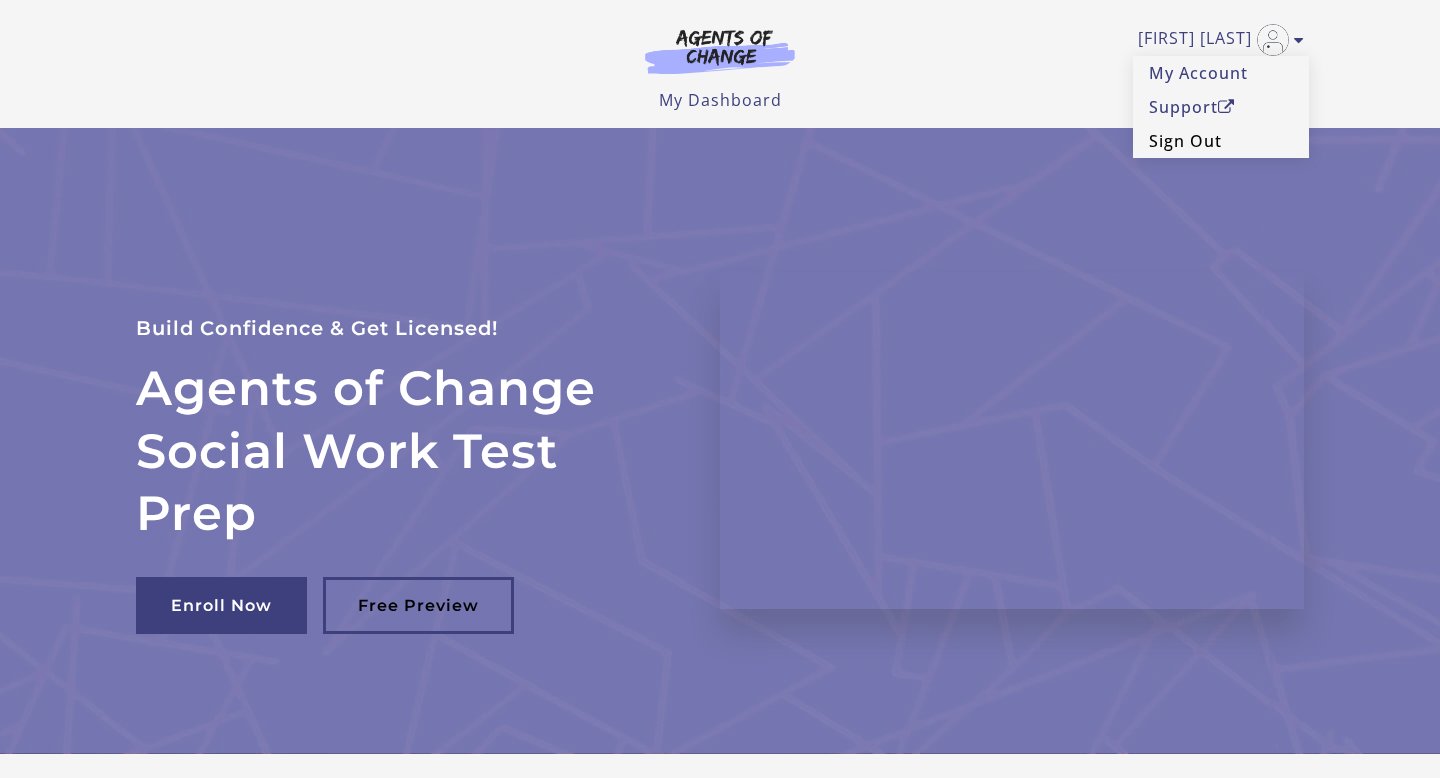 click on "Sign Out" at bounding box center [1221, 141] 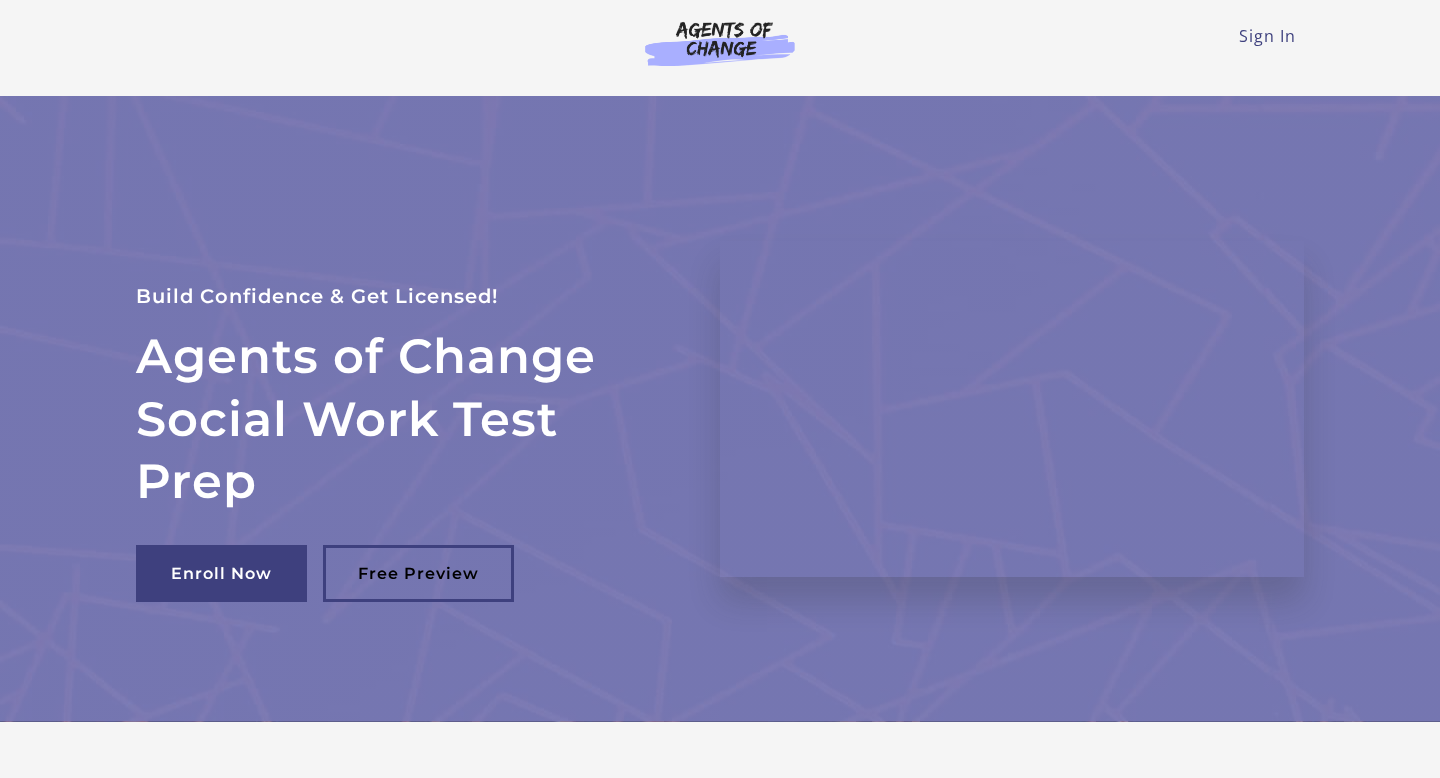 scroll, scrollTop: 0, scrollLeft: 0, axis: both 